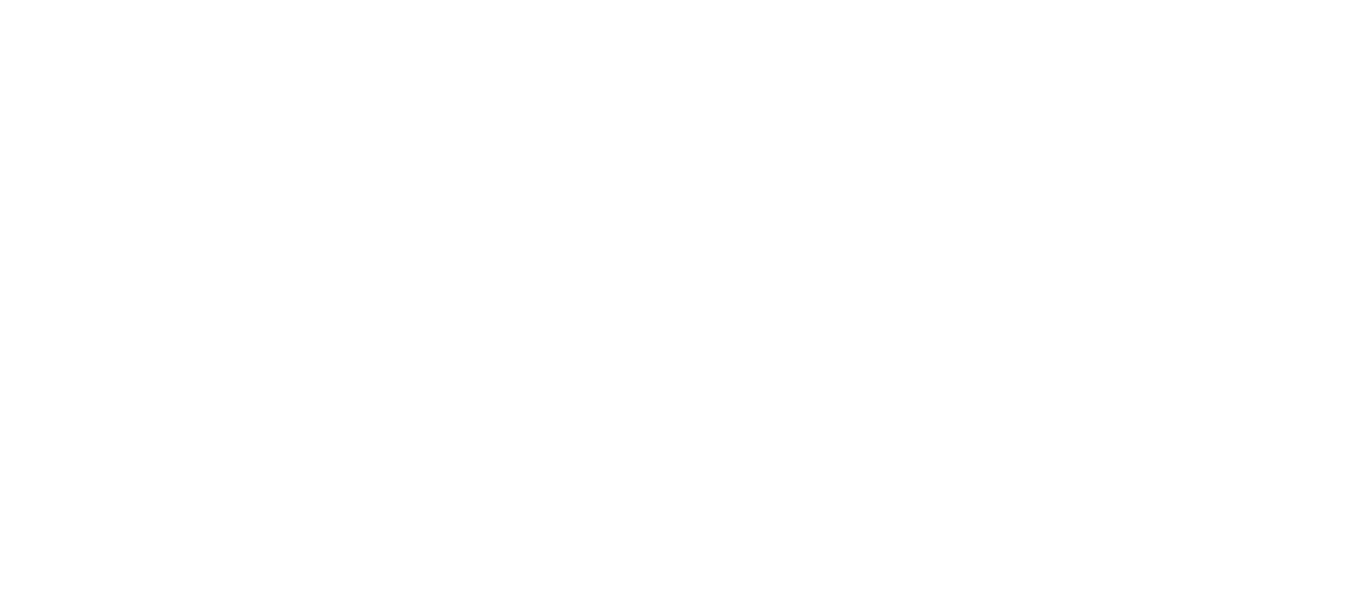scroll, scrollTop: 0, scrollLeft: 0, axis: both 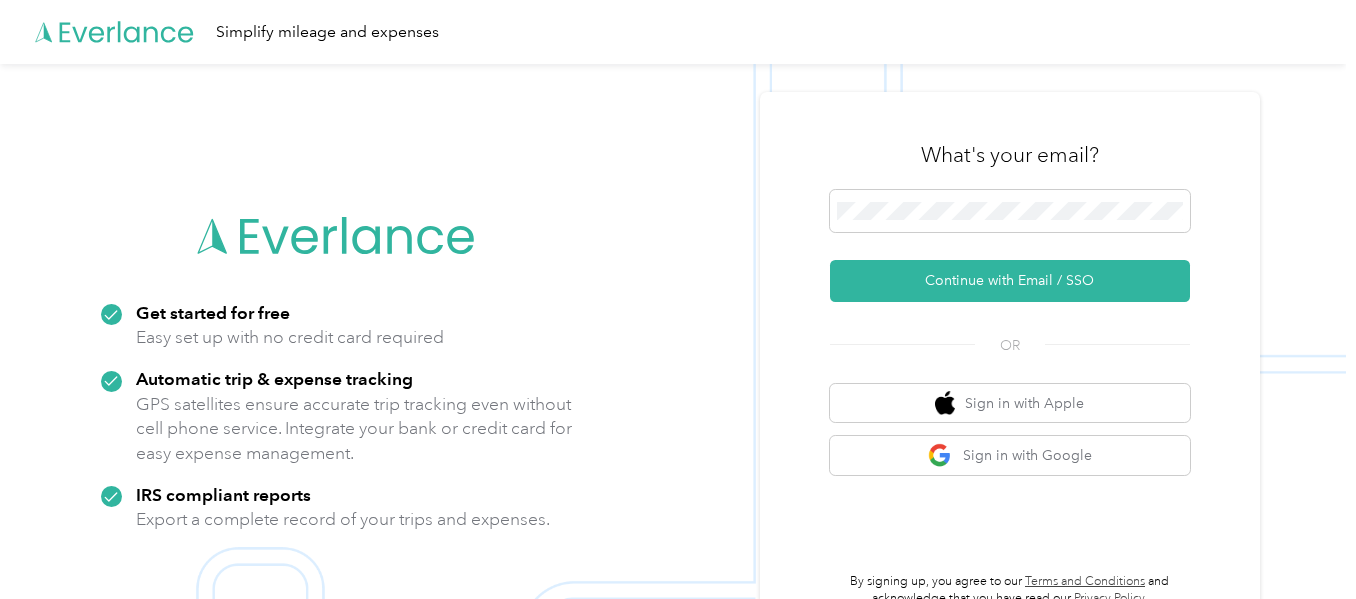 click on "OR" at bounding box center (1010, 343) 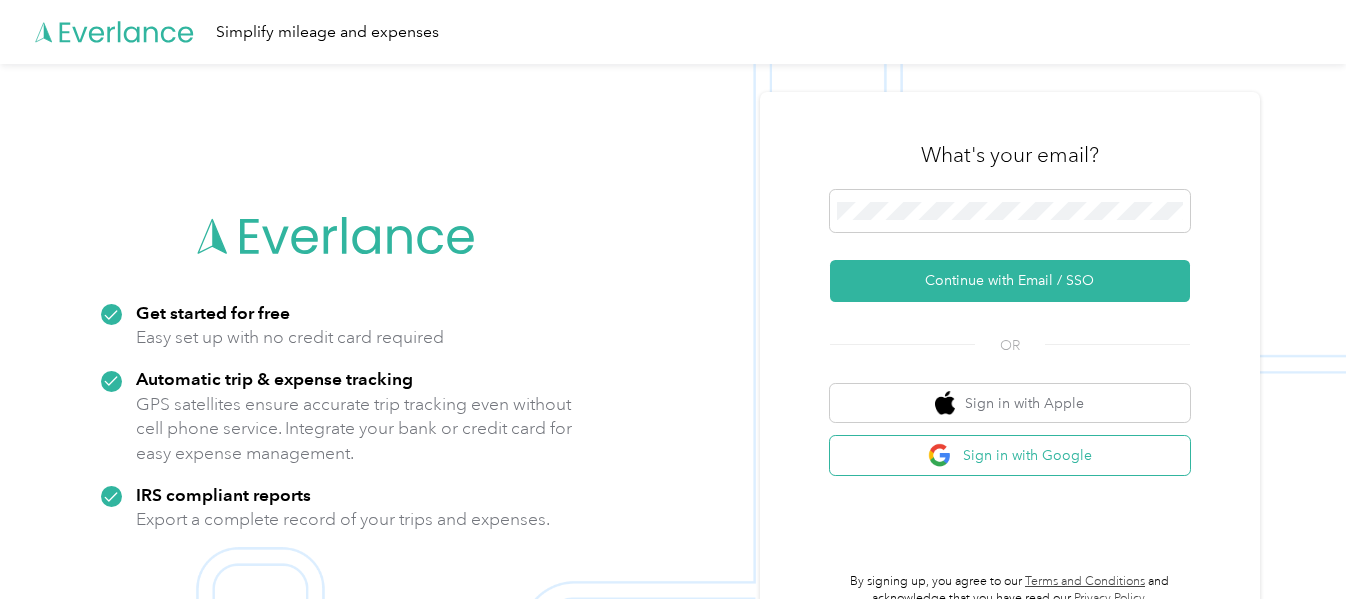 click on "Sign in with Google" at bounding box center [1010, 455] 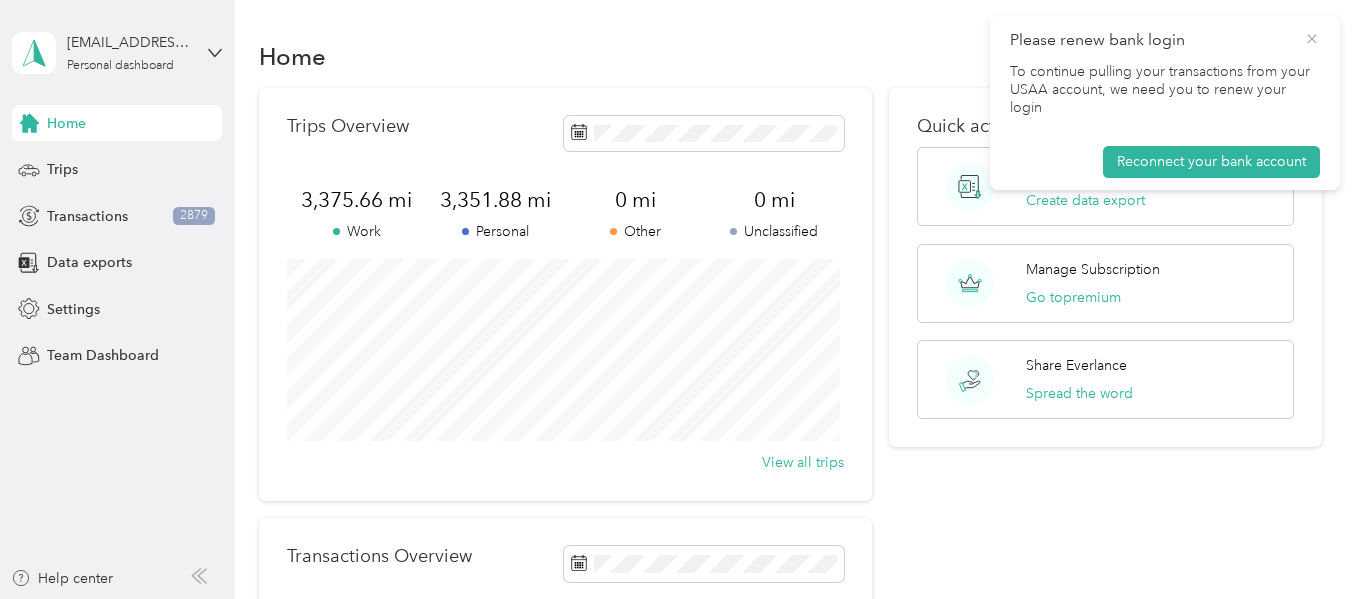 click 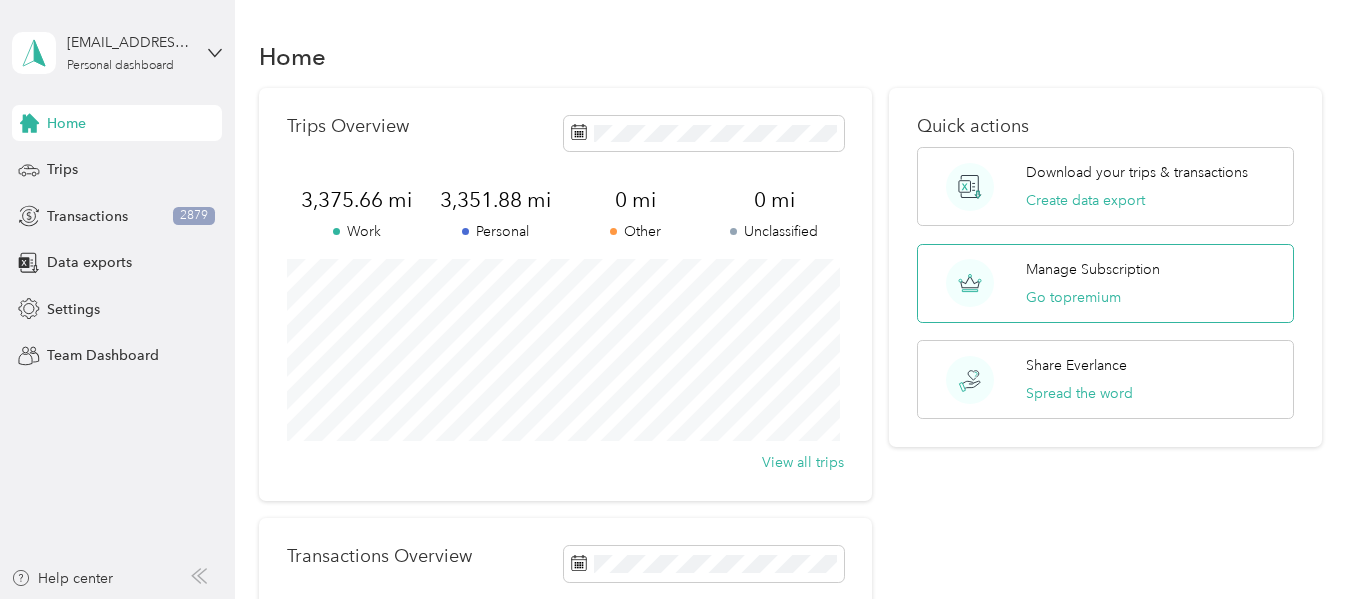 click on "Manage Subscription Go to  premium" at bounding box center (1105, 283) 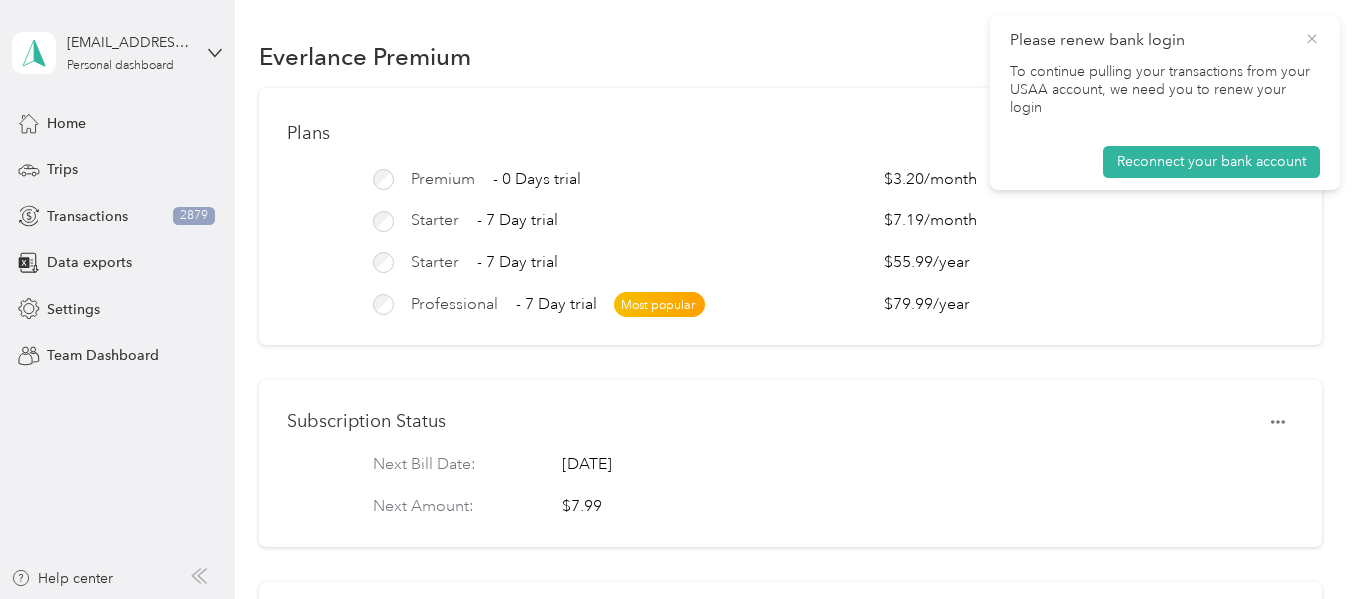 click 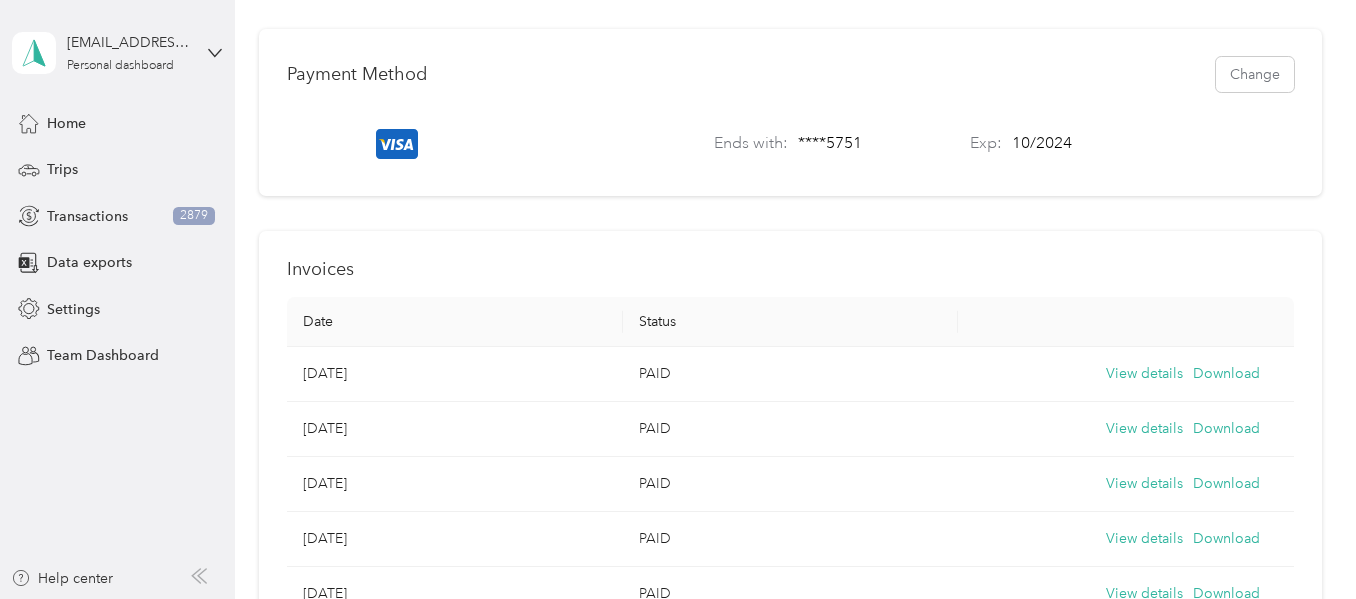 scroll, scrollTop: 600, scrollLeft: 0, axis: vertical 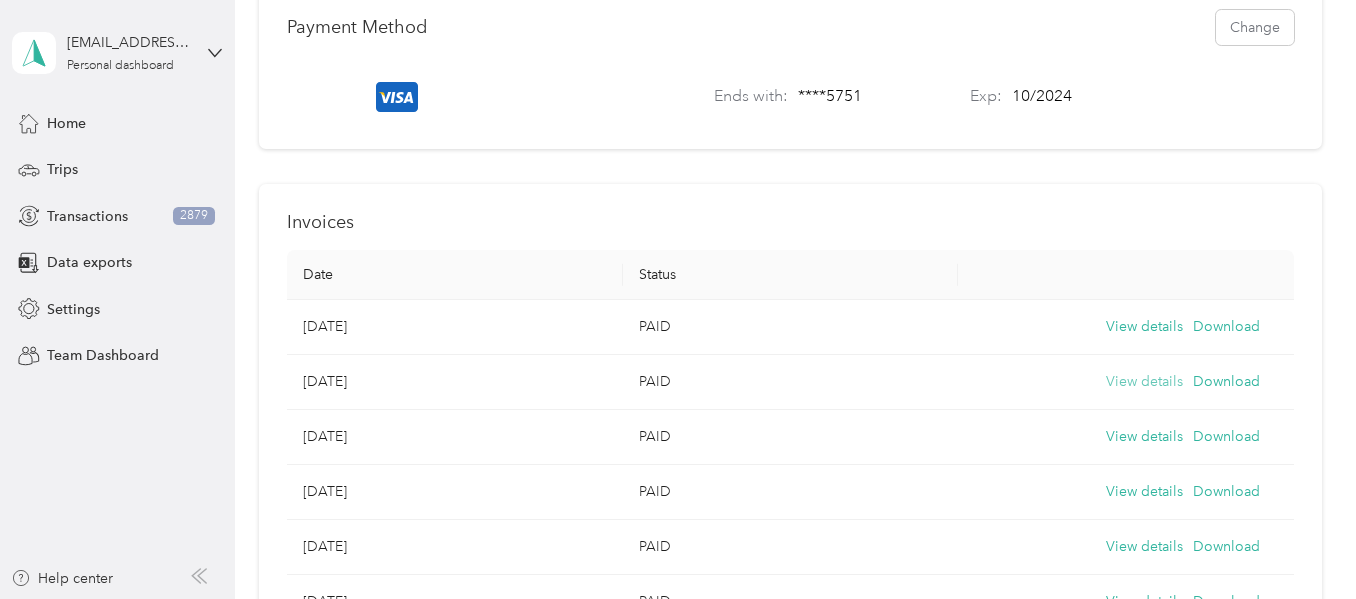 click on "View details" at bounding box center (1144, 382) 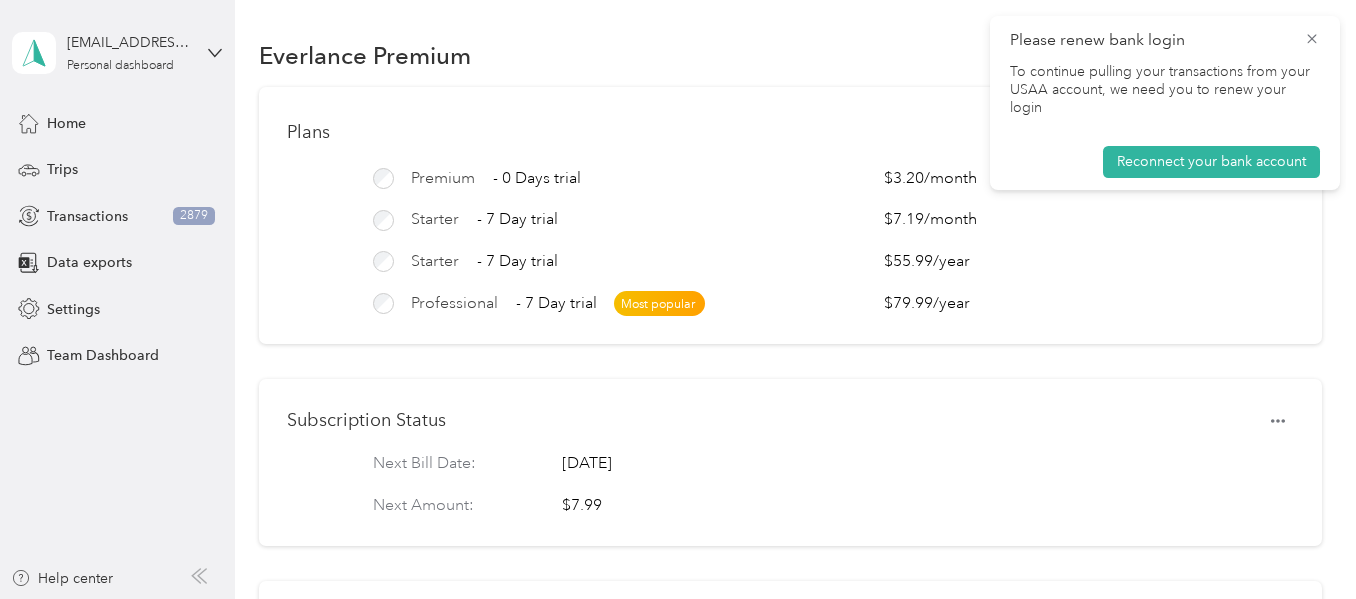 scroll, scrollTop: 0, scrollLeft: 0, axis: both 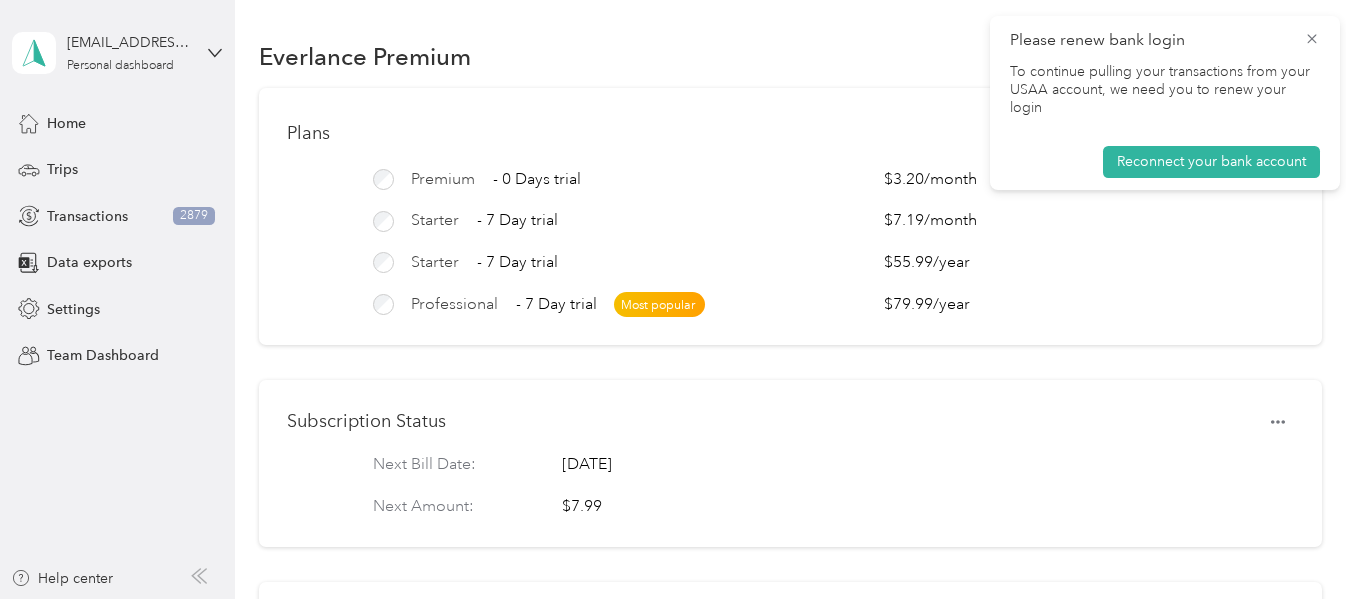 click on "Please renew bank login To continue pulling your transactions from your USAA account, we need you to renew your login Reconnect your bank account" at bounding box center [1165, 103] 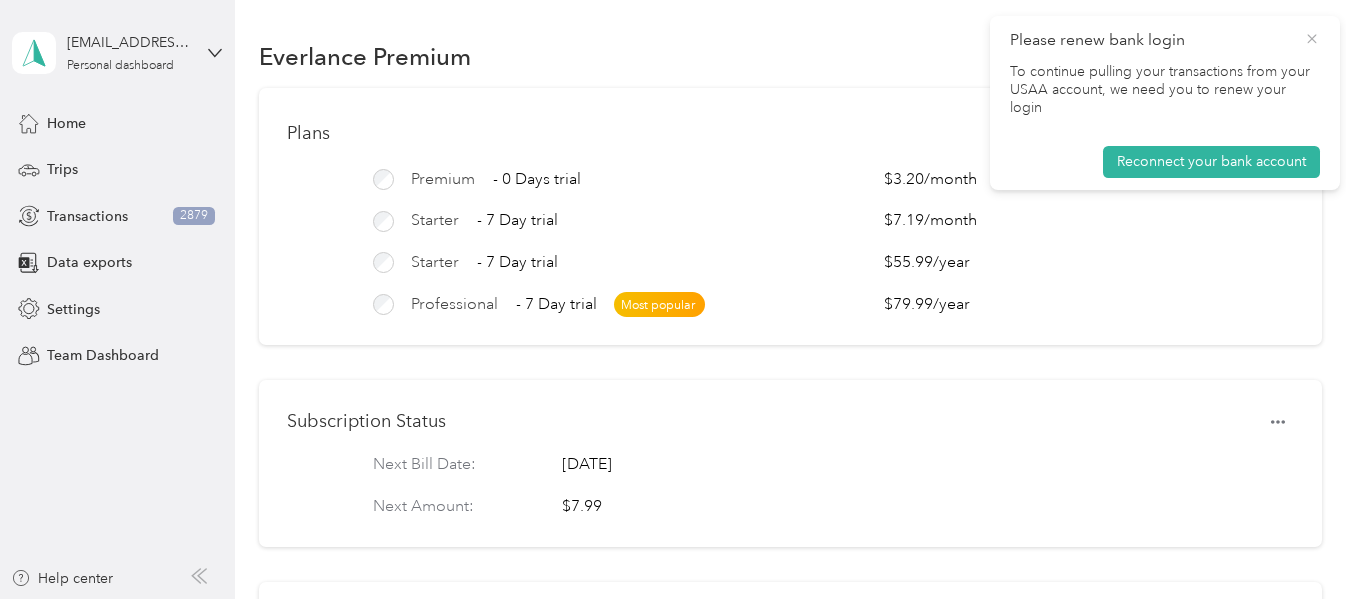 click 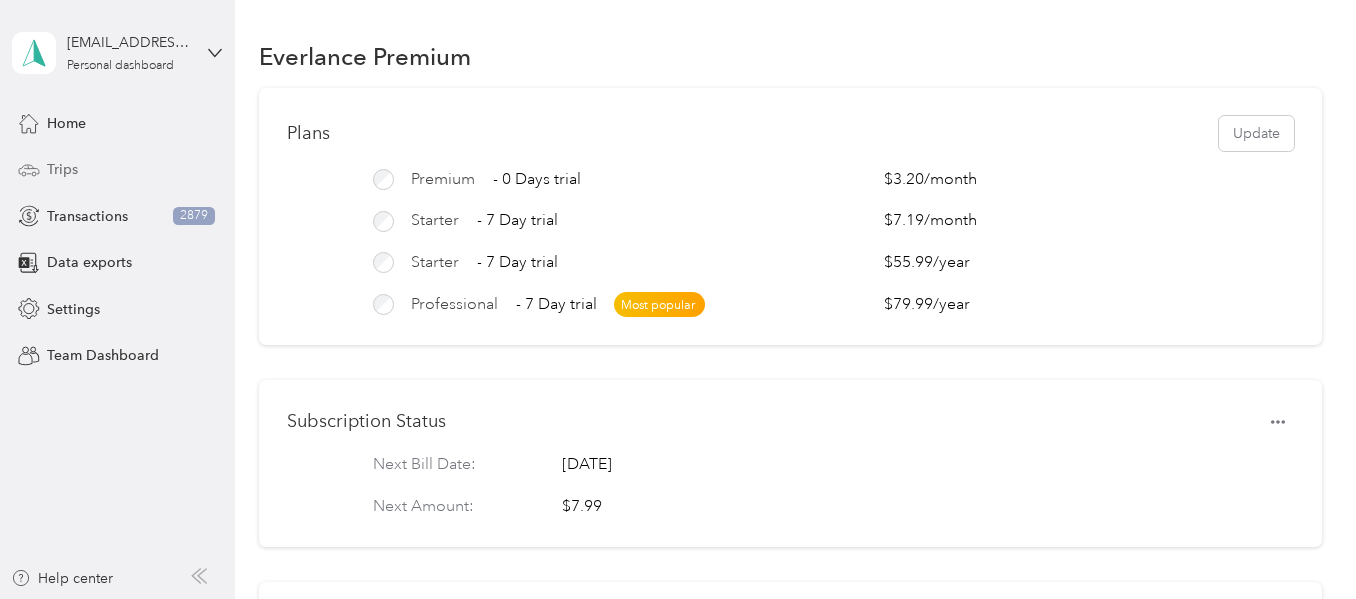click on "Trips" at bounding box center [117, 170] 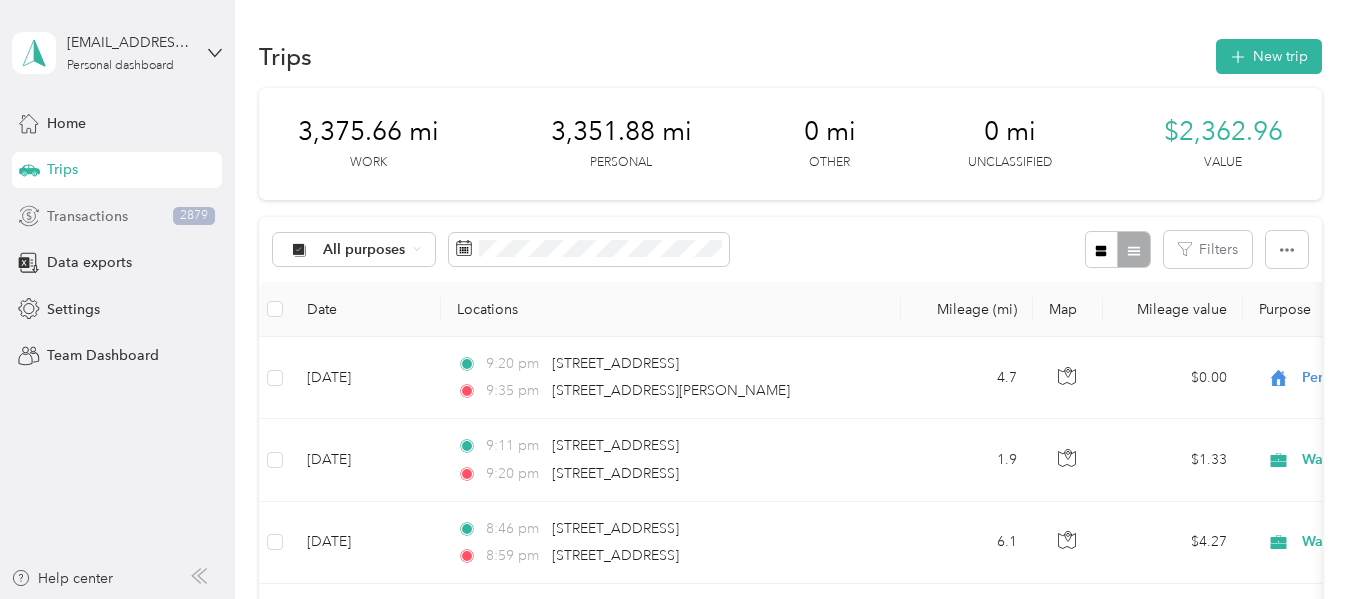 click on "Transactions" at bounding box center [87, 216] 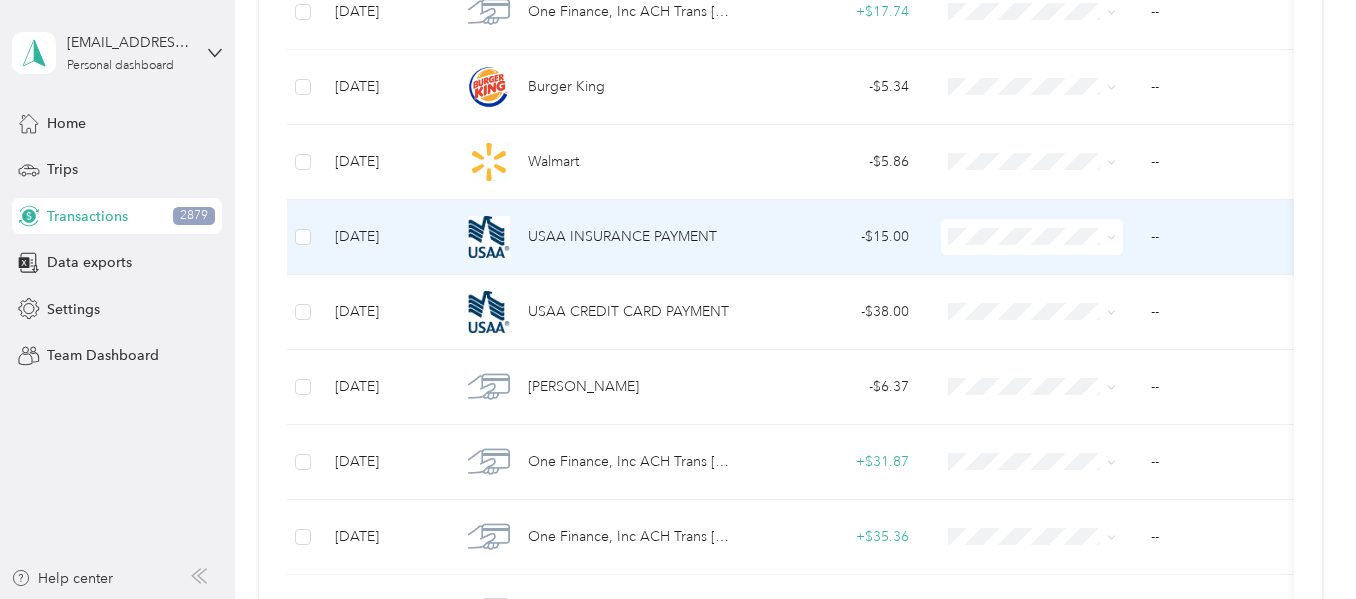 scroll, scrollTop: 700, scrollLeft: 0, axis: vertical 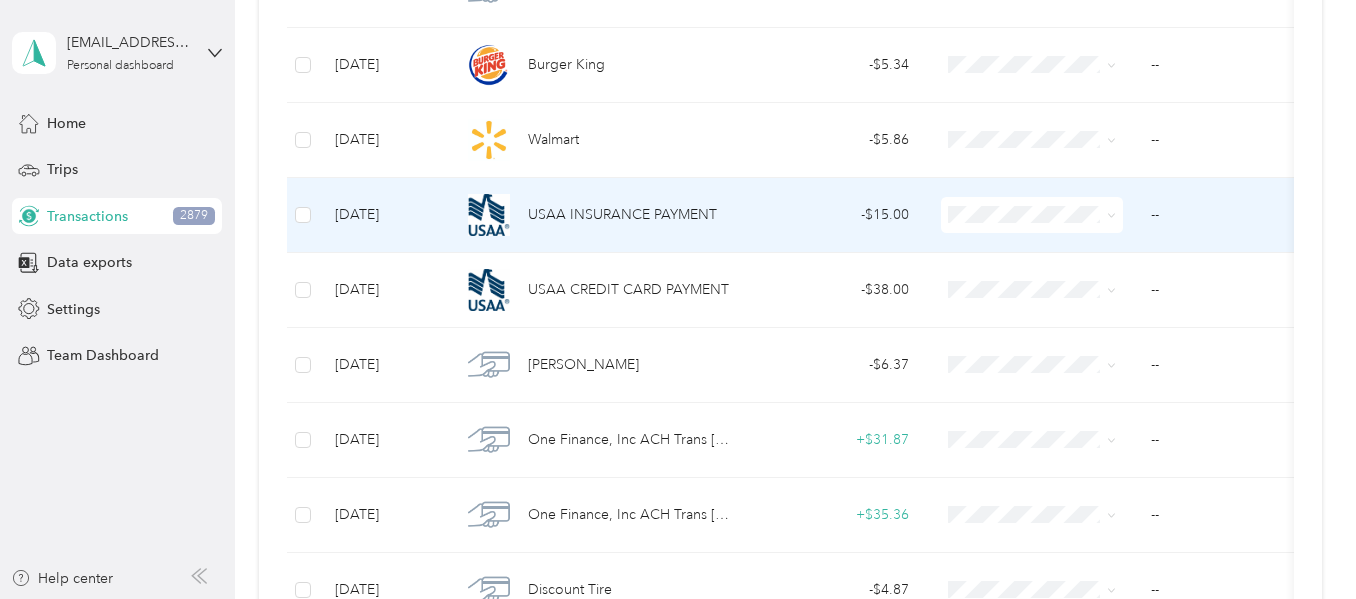 click on "--" at bounding box center [1235, 215] 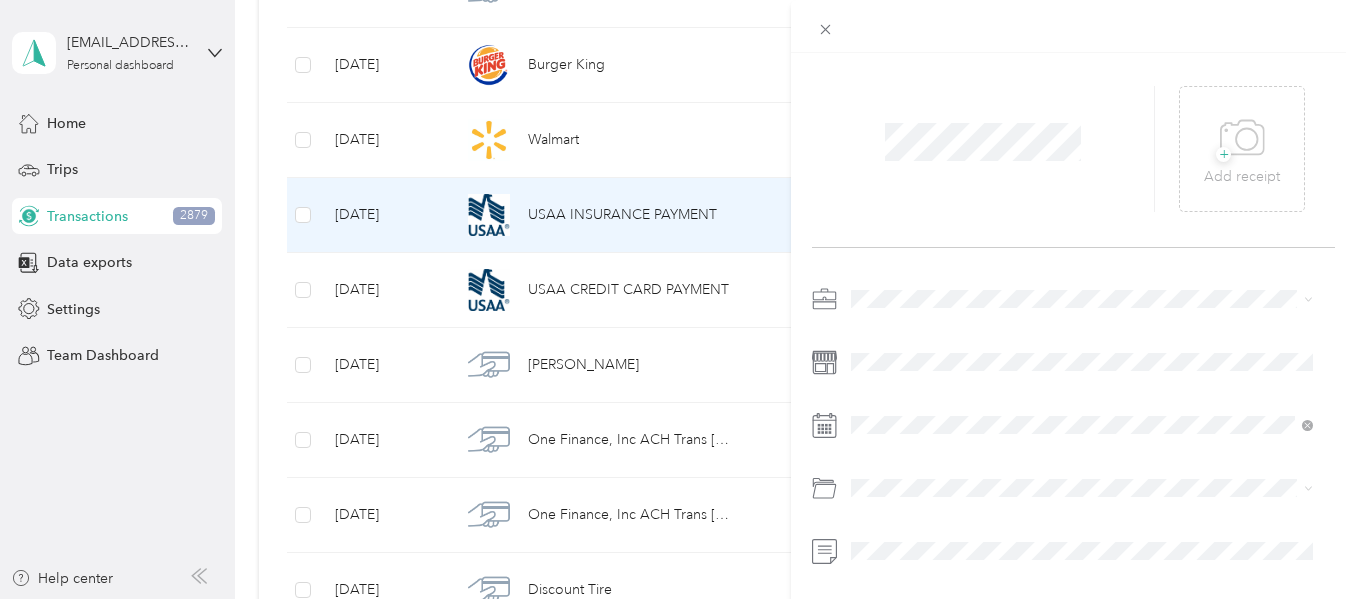scroll, scrollTop: 100, scrollLeft: 0, axis: vertical 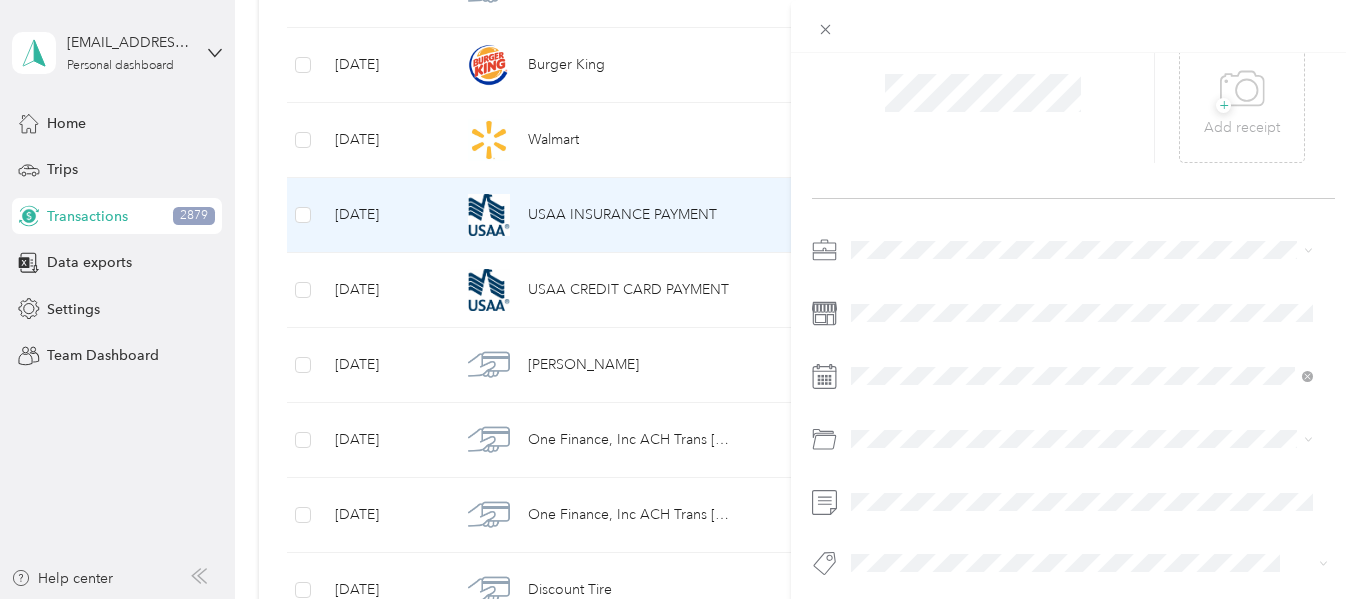click on "This  expense  cannot be edited because it is either under review, approved, or paid. Contact your Team Manager to edit it.  Expense Details Save + Add receipt" at bounding box center [678, 299] 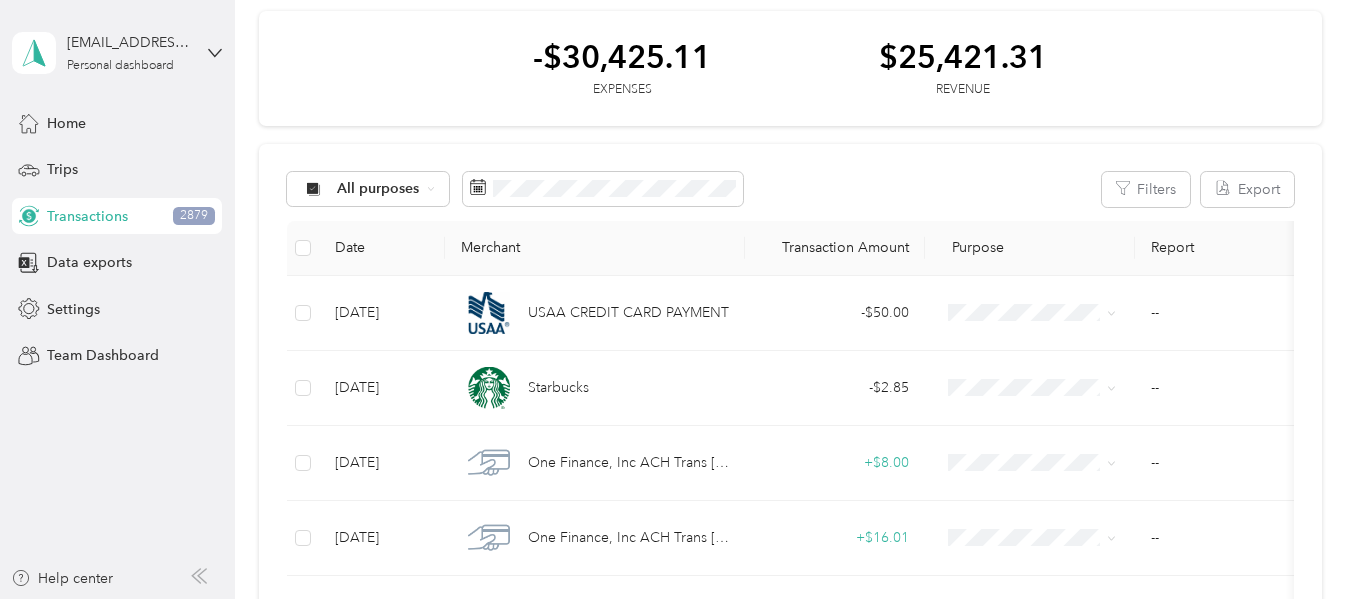 scroll, scrollTop: 0, scrollLeft: 0, axis: both 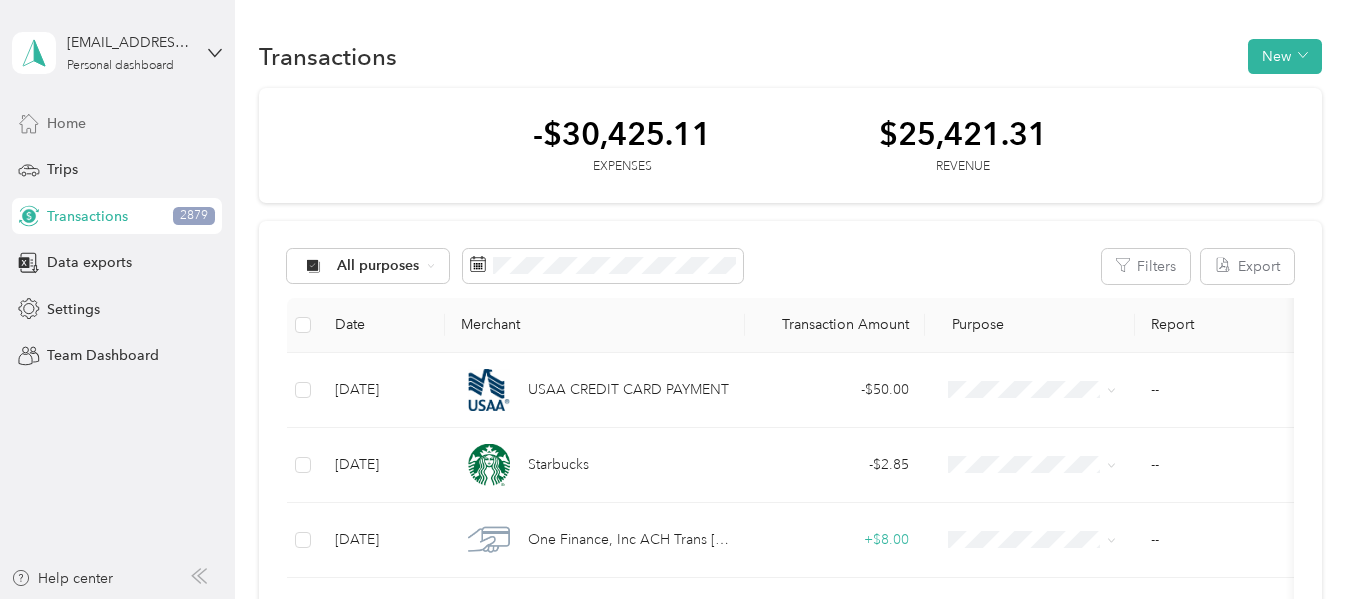 click on "Home" at bounding box center [117, 123] 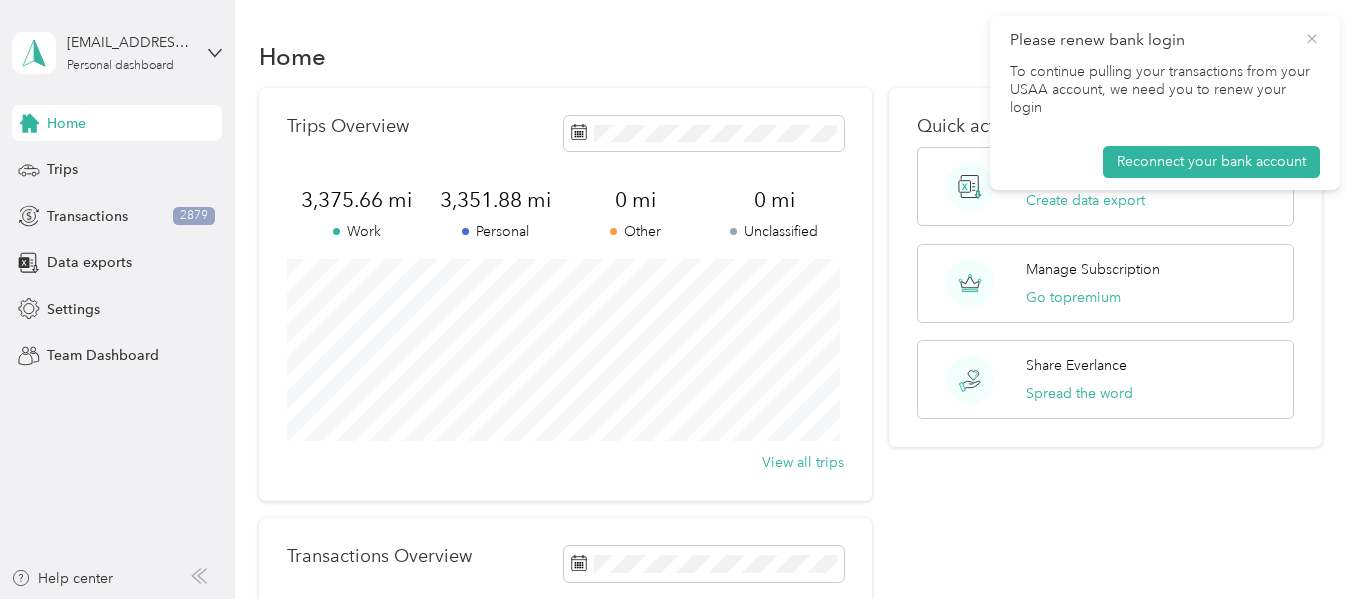 click 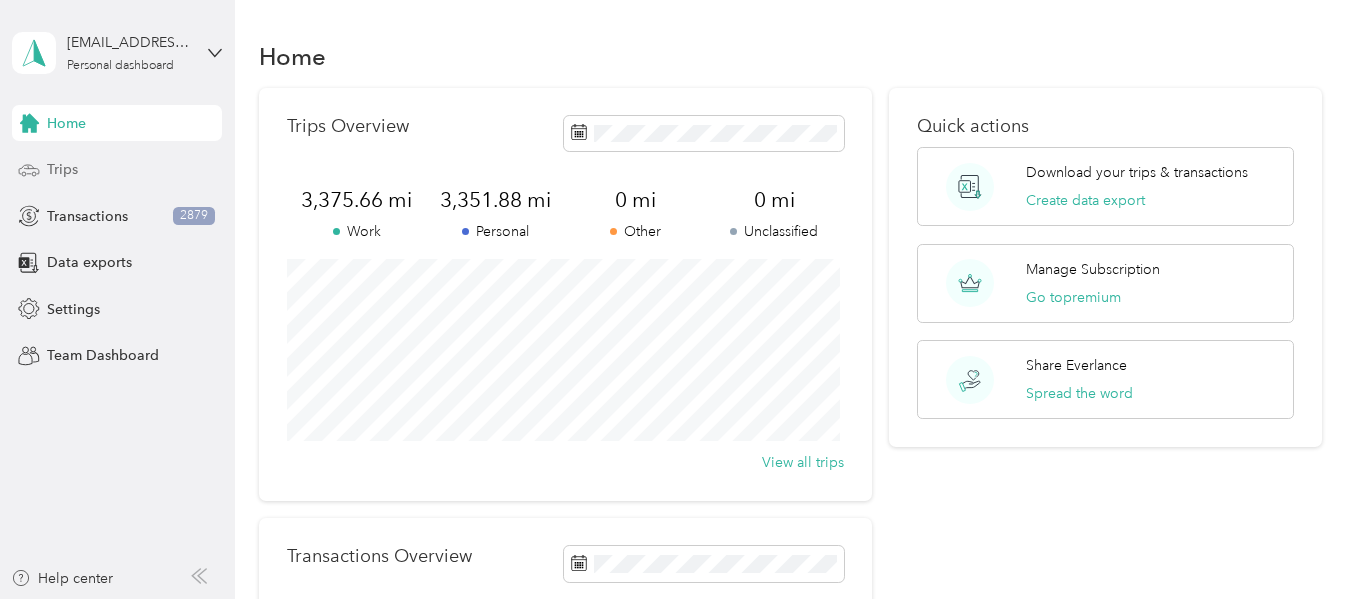 click on "Trips" at bounding box center [117, 170] 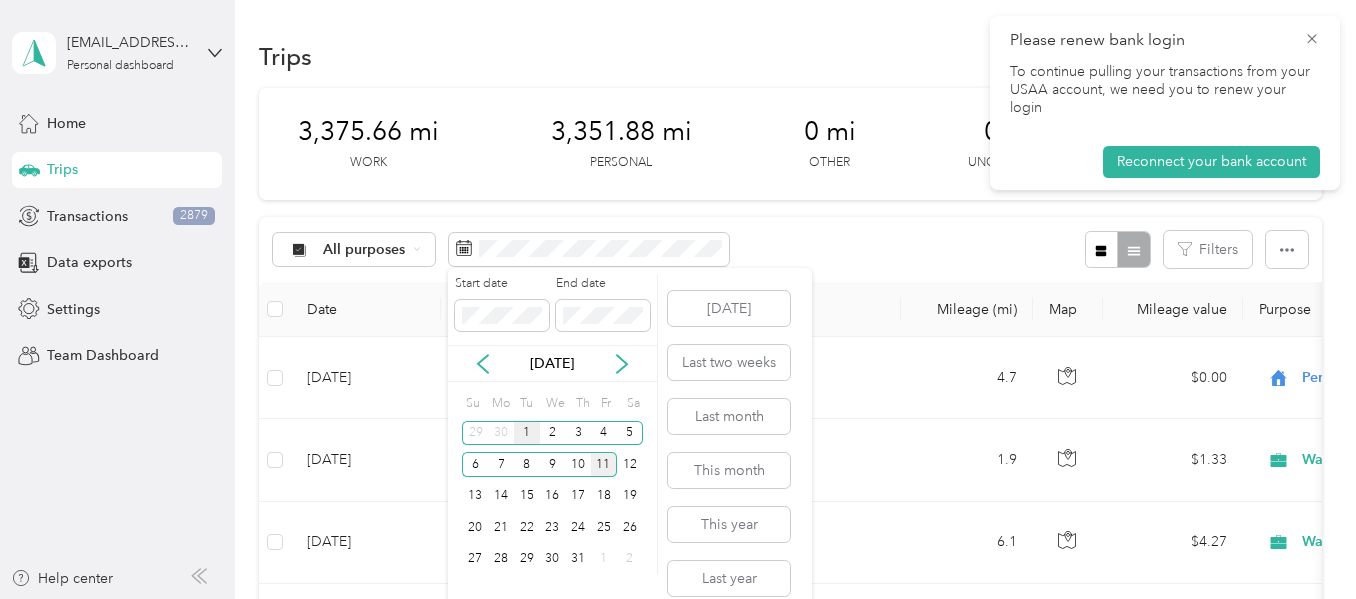 click on "1" at bounding box center [527, 433] 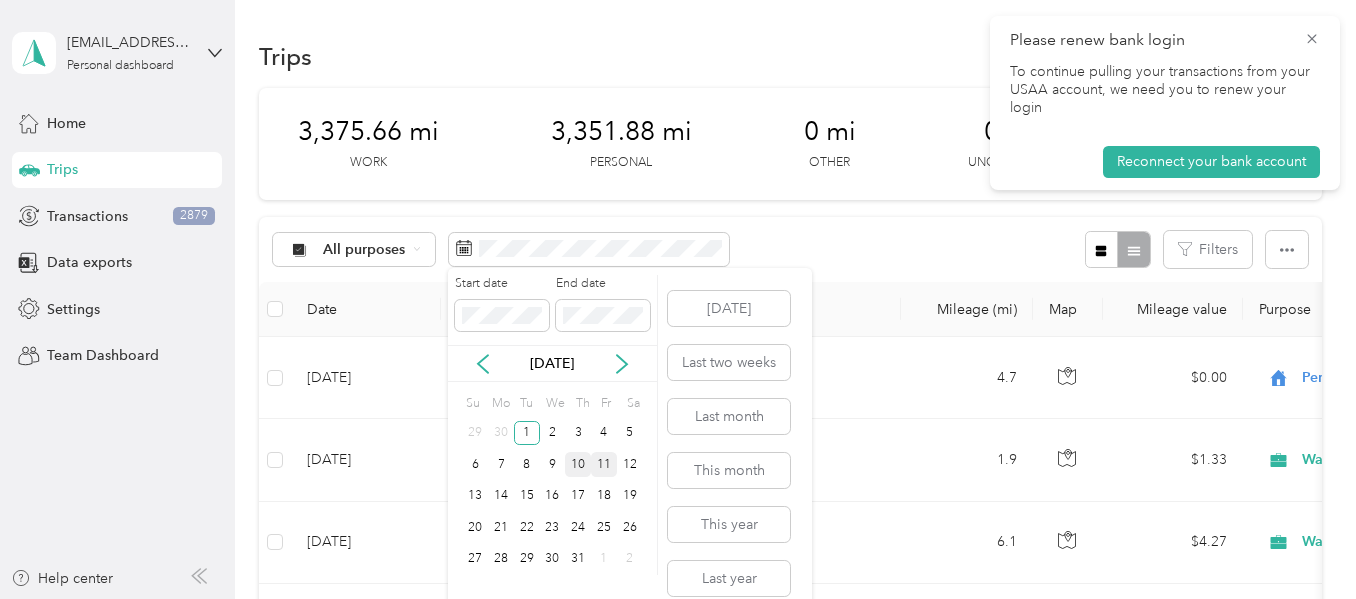click on "10" at bounding box center (578, 464) 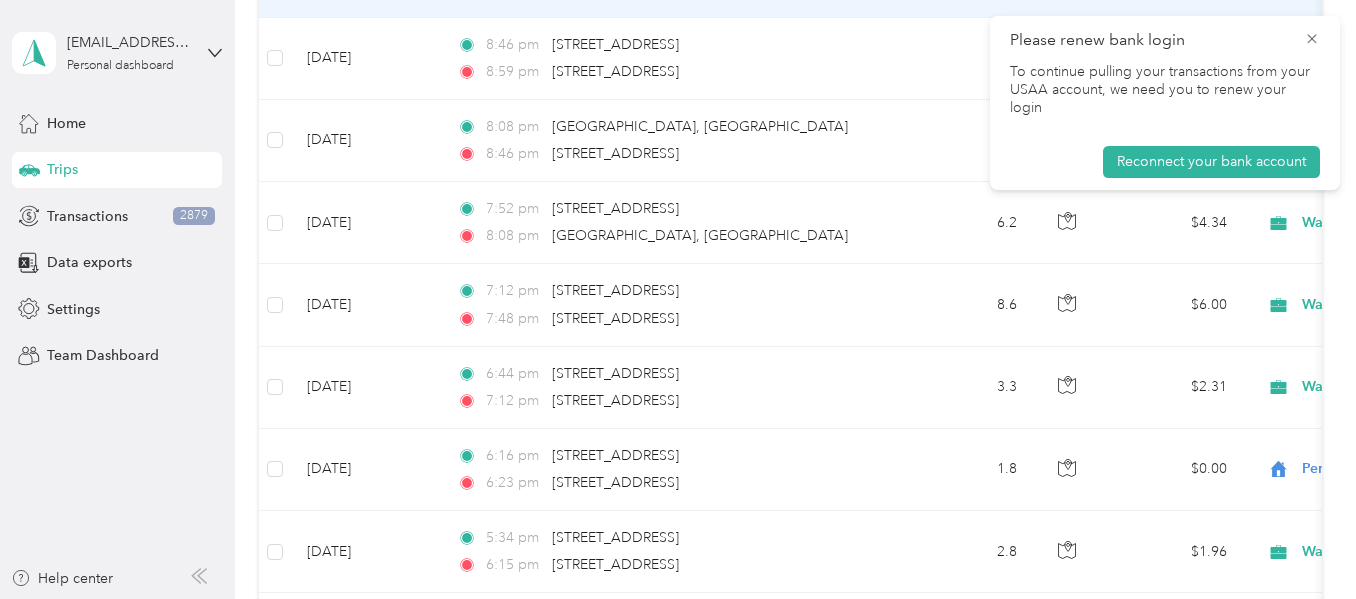 scroll, scrollTop: 500, scrollLeft: 0, axis: vertical 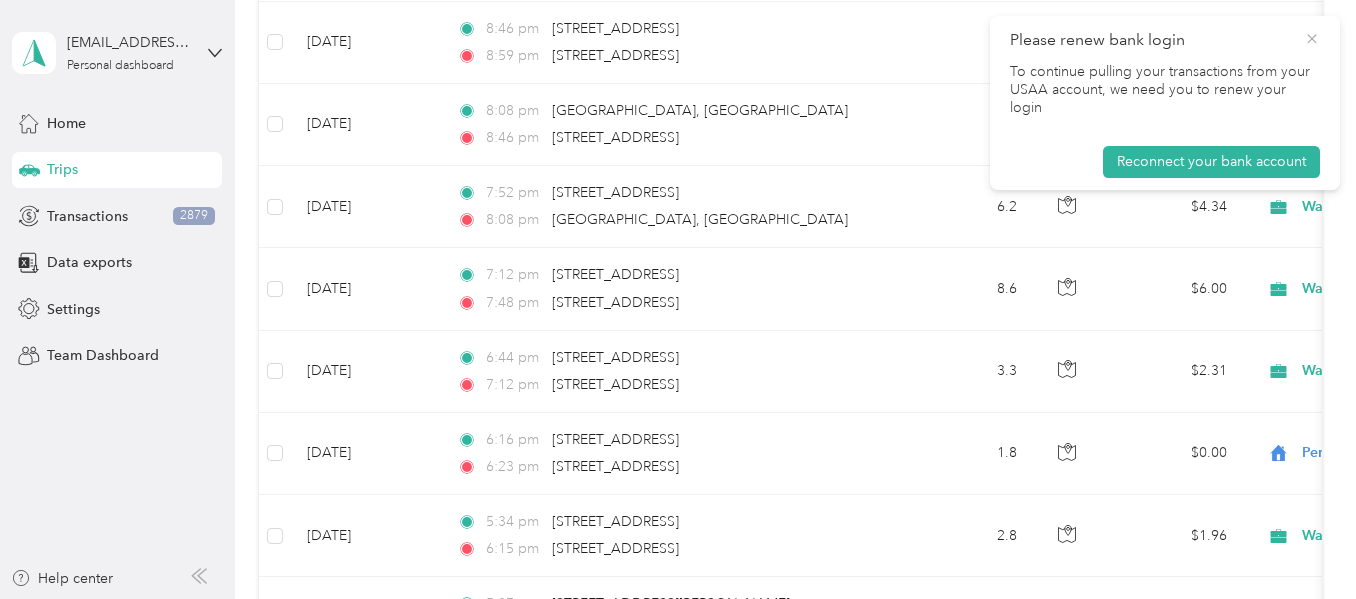 click 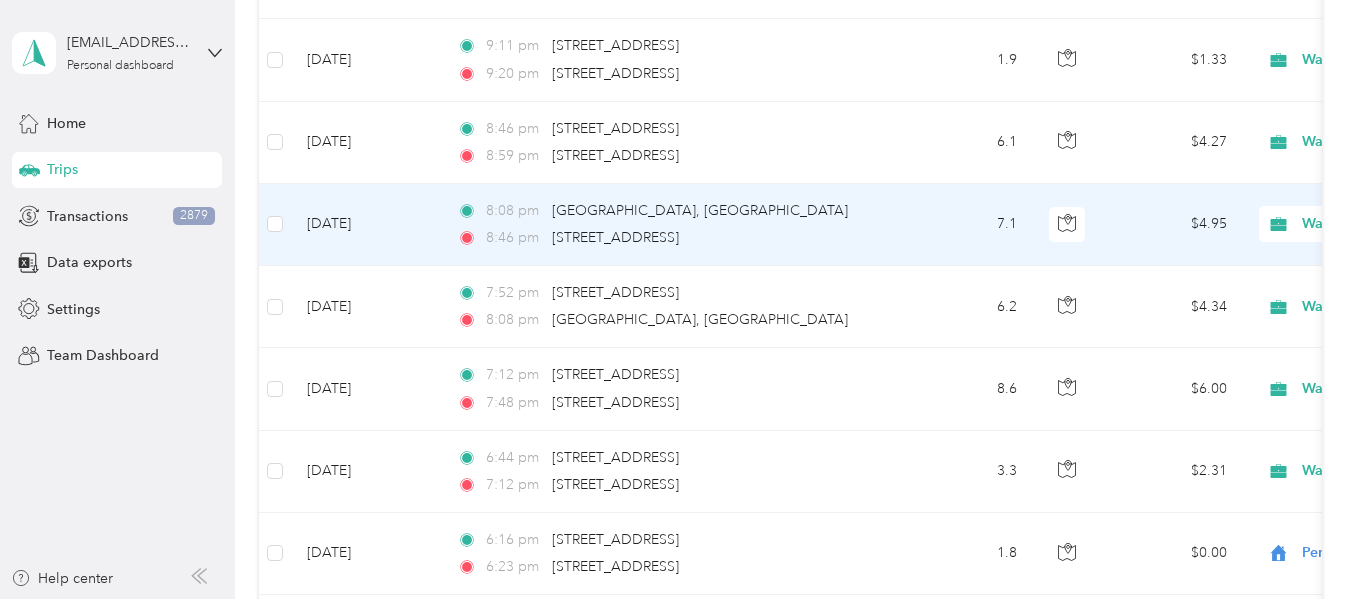 scroll, scrollTop: 100, scrollLeft: 0, axis: vertical 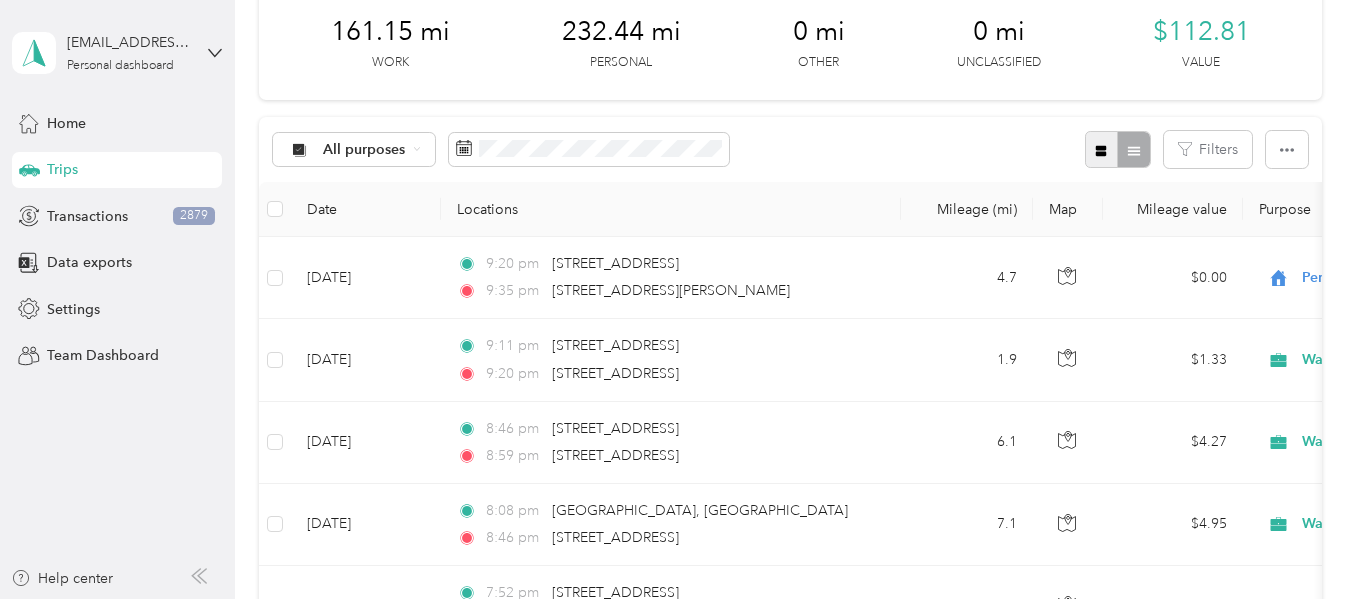 click at bounding box center (1102, 149) 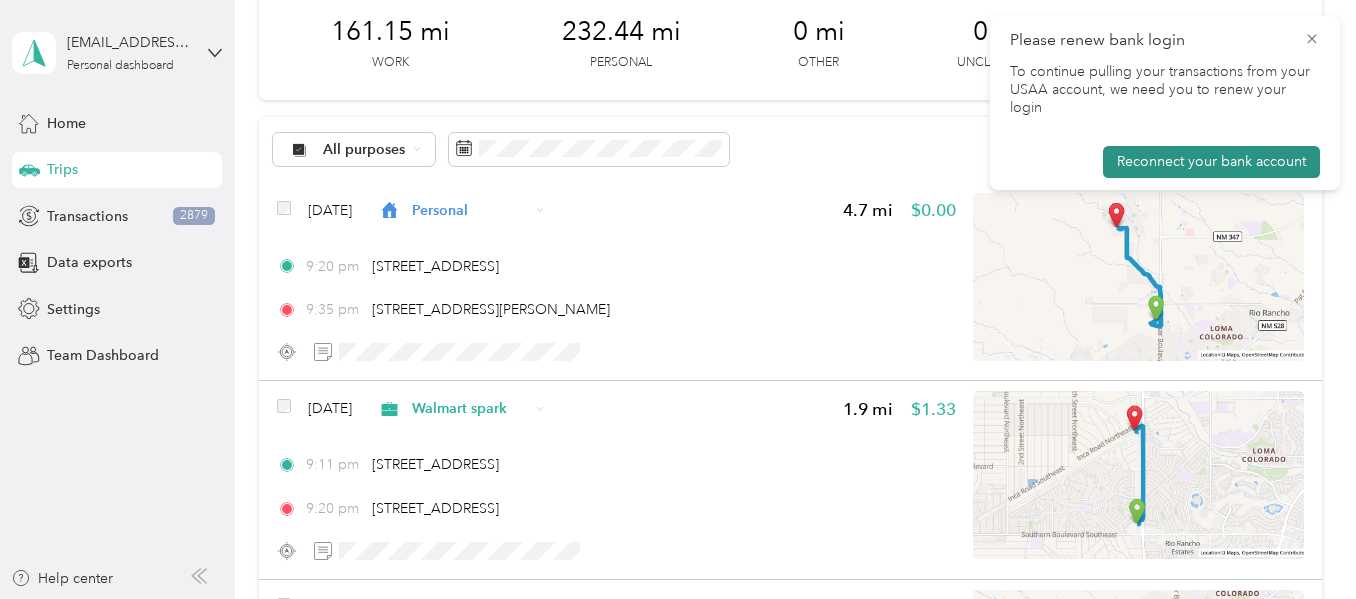 click on "Reconnect your bank account" at bounding box center (1211, 162) 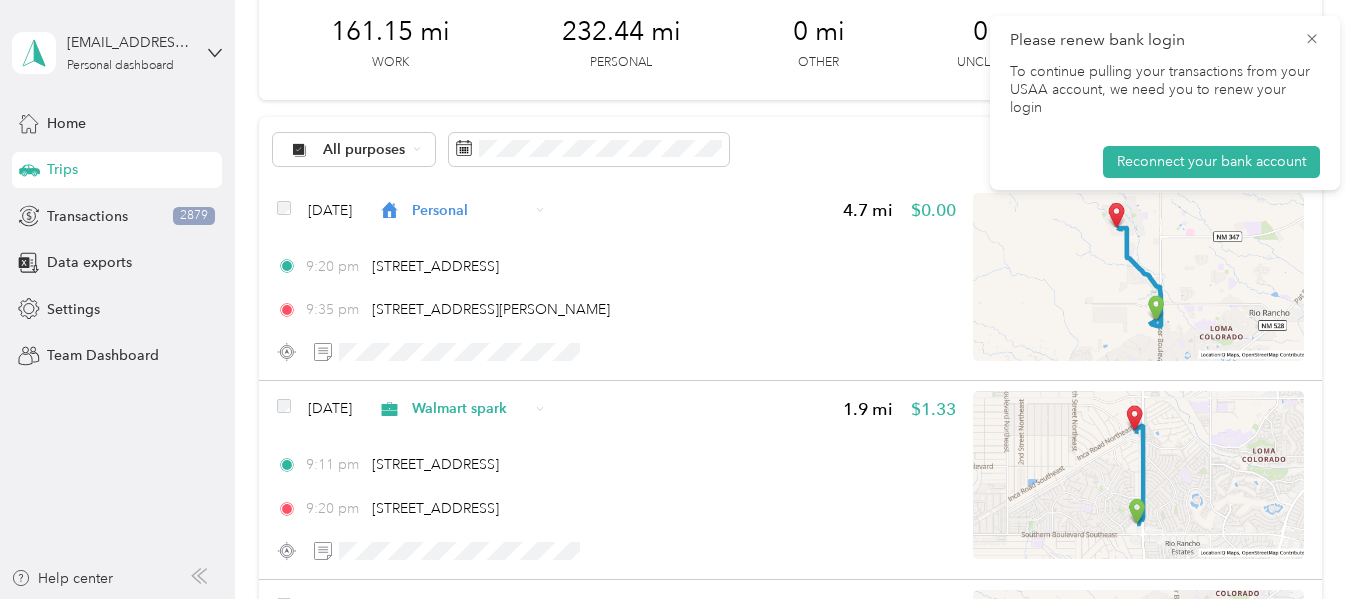 scroll, scrollTop: 0, scrollLeft: 0, axis: both 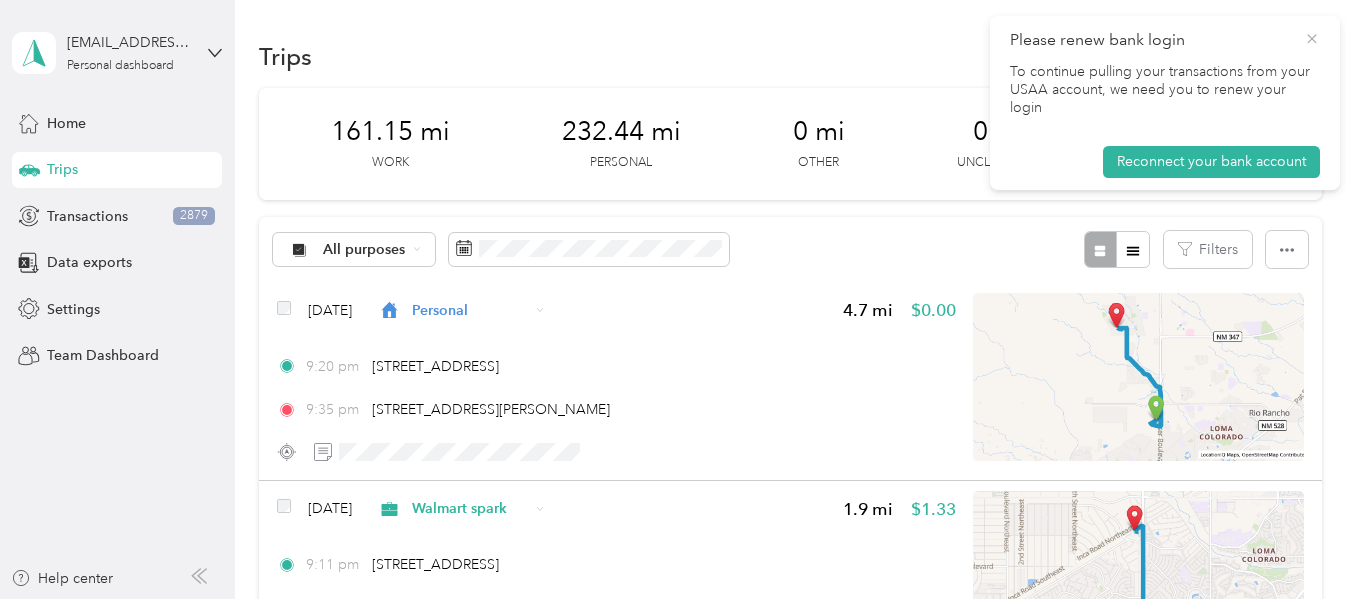 click 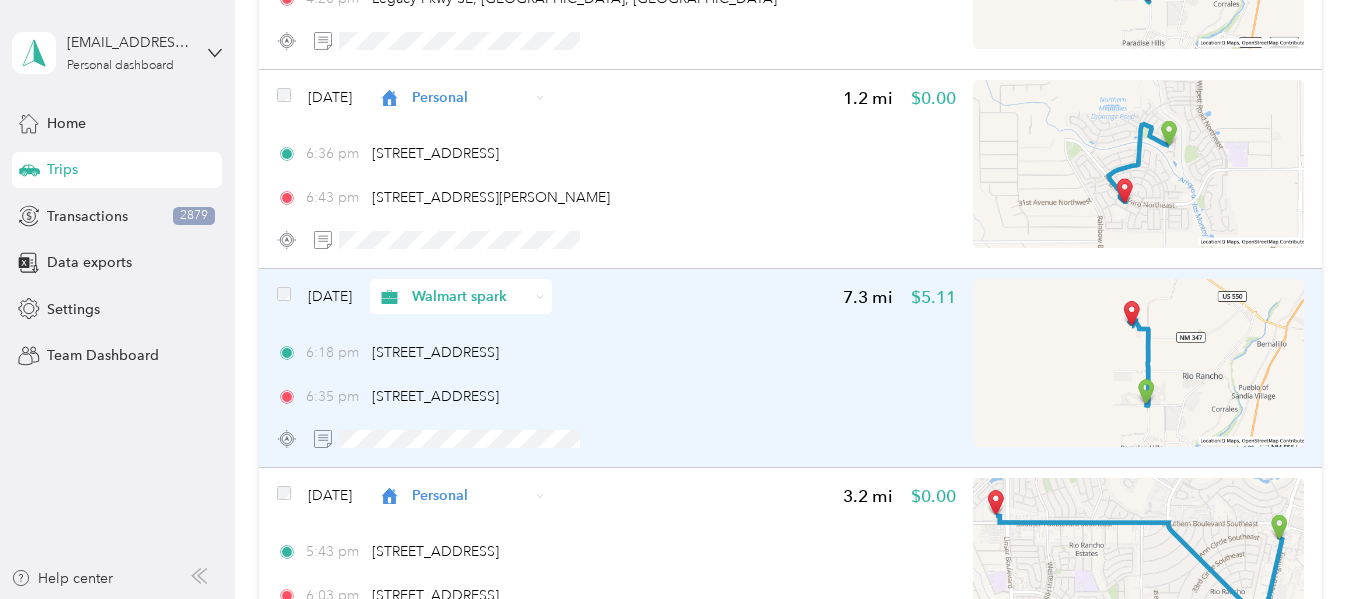 scroll, scrollTop: 2700, scrollLeft: 0, axis: vertical 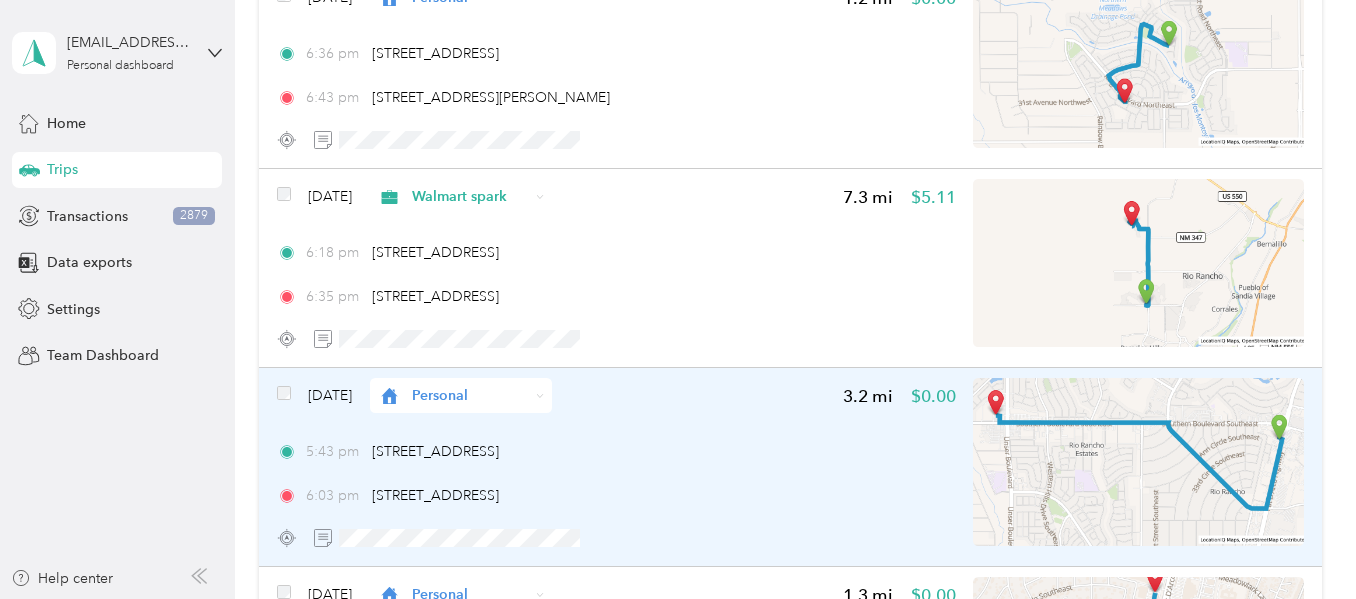 click on "Personal" at bounding box center (470, 395) 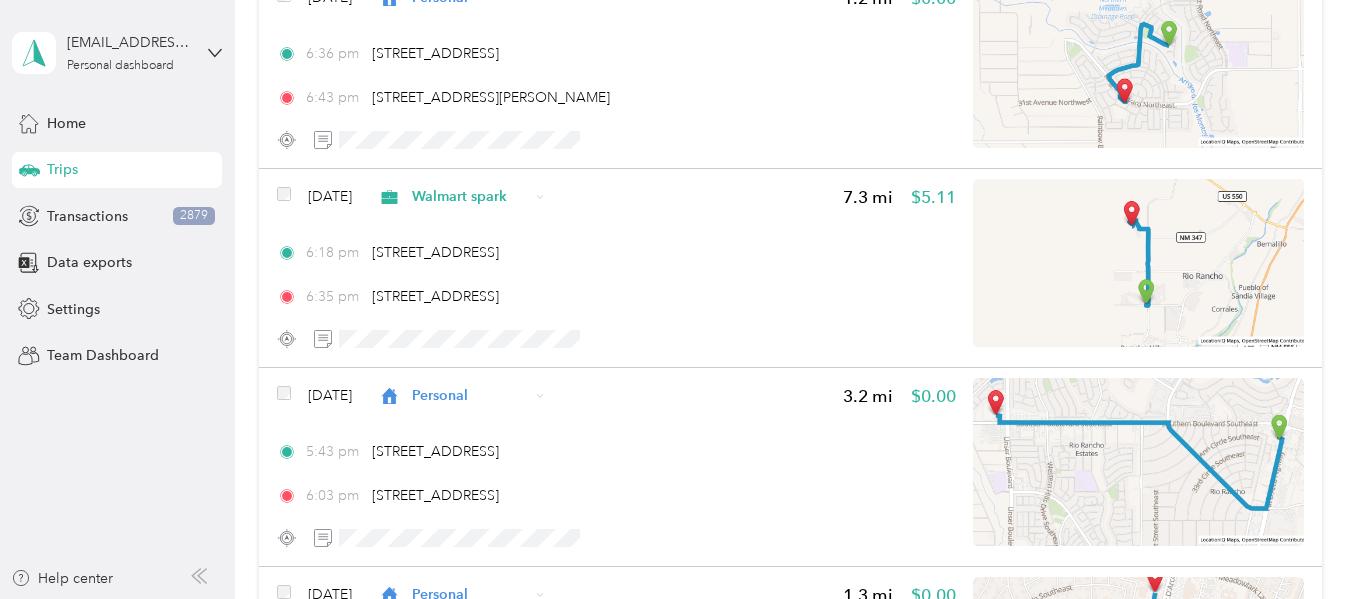 click on "Walmart spark" at bounding box center [503, 183] 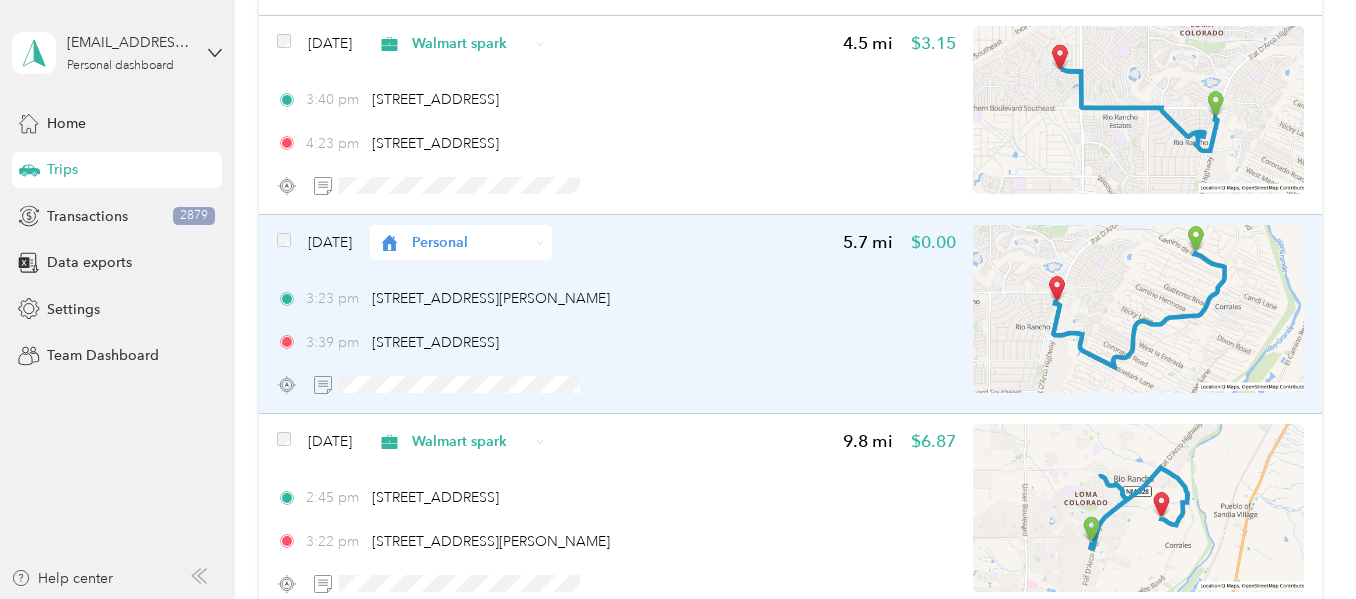 scroll, scrollTop: 3600, scrollLeft: 0, axis: vertical 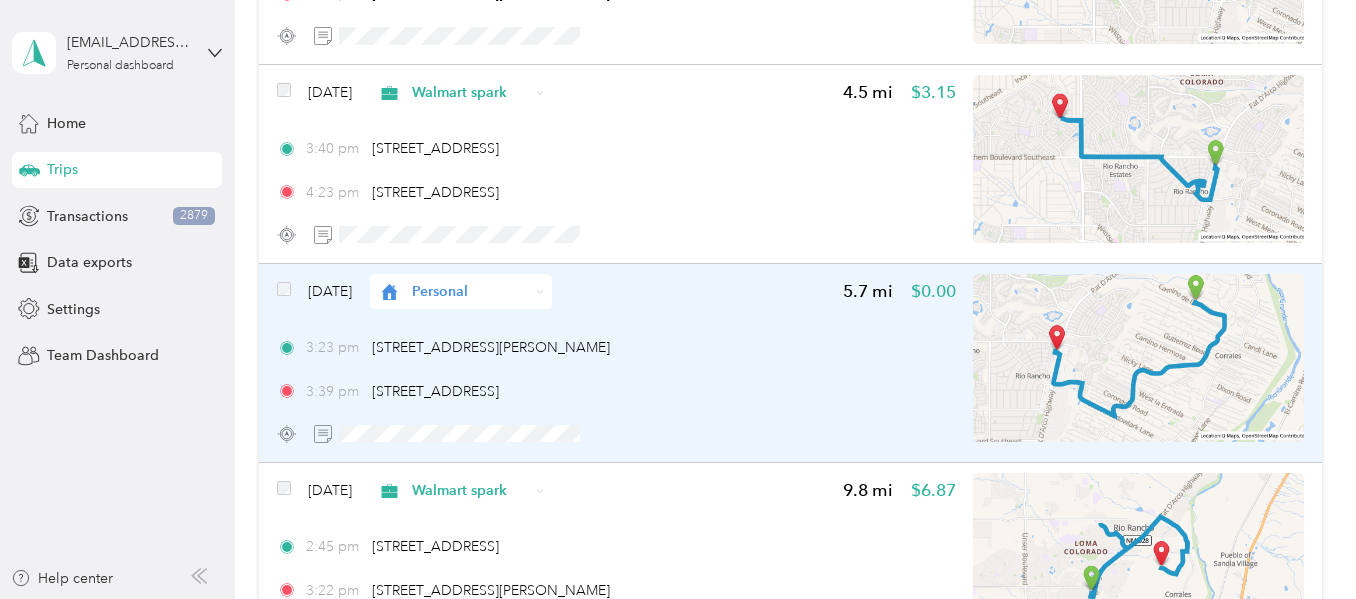 click on "Personal" at bounding box center (470, 291) 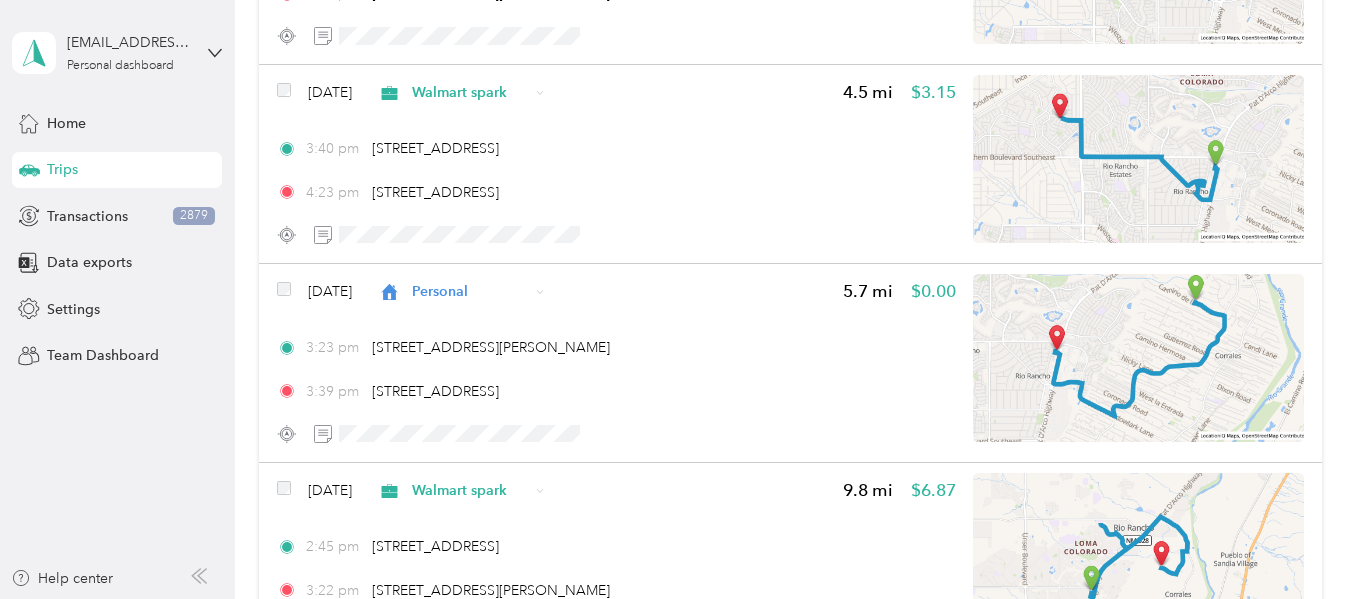 click on "Walmart spark" at bounding box center (503, 394) 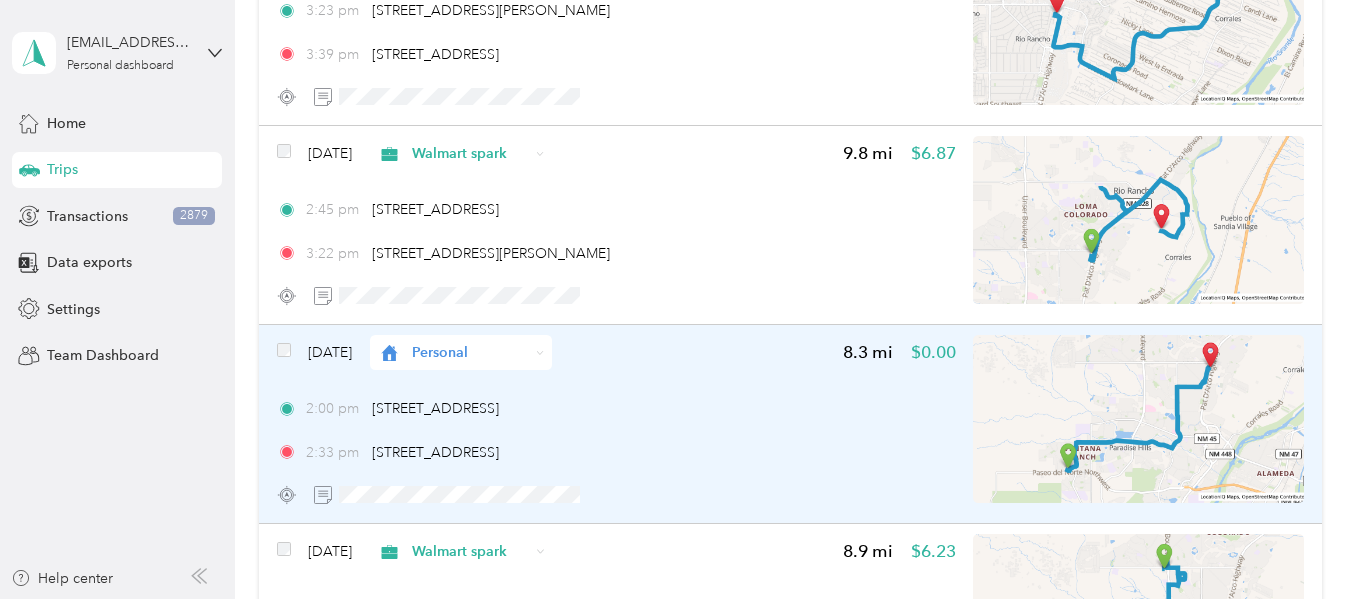 scroll, scrollTop: 4000, scrollLeft: 0, axis: vertical 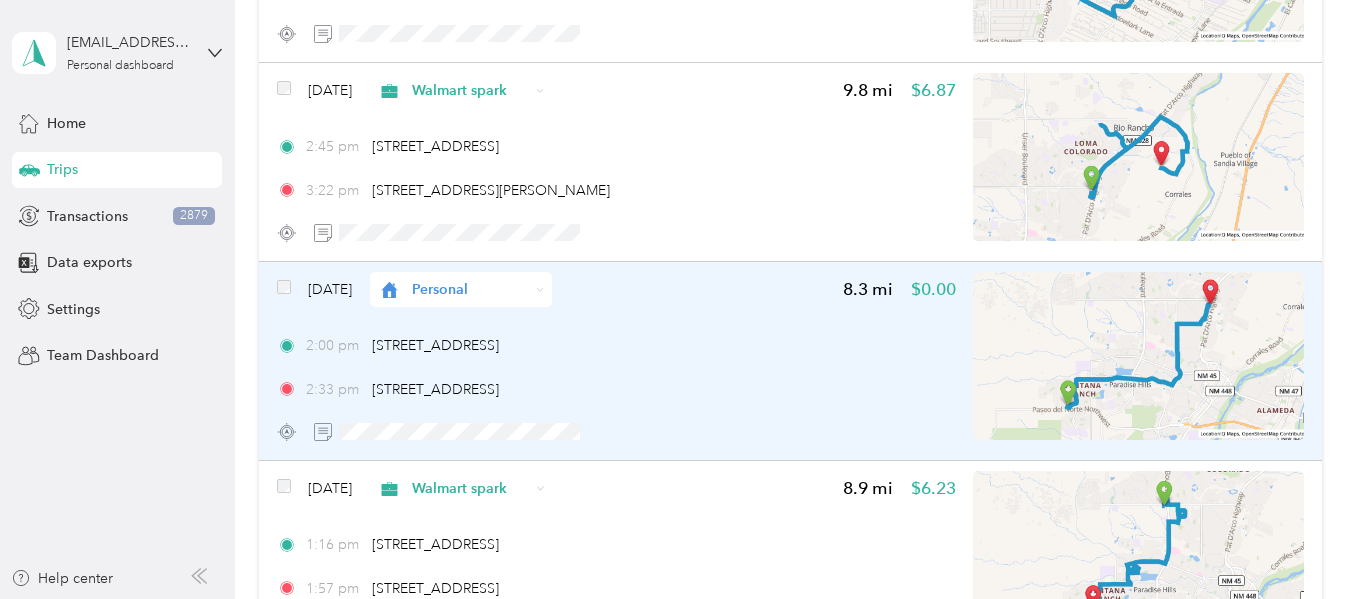 click on "Personal" at bounding box center [461, 289] 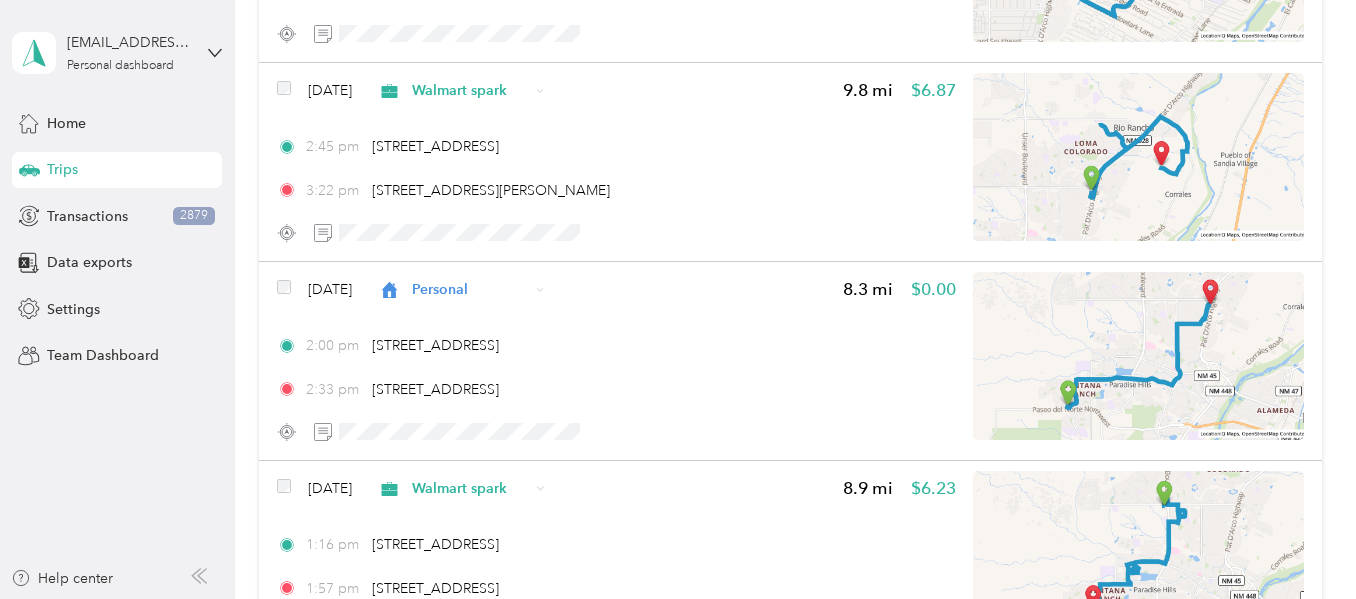 click on "Walmart spark" at bounding box center (503, 389) 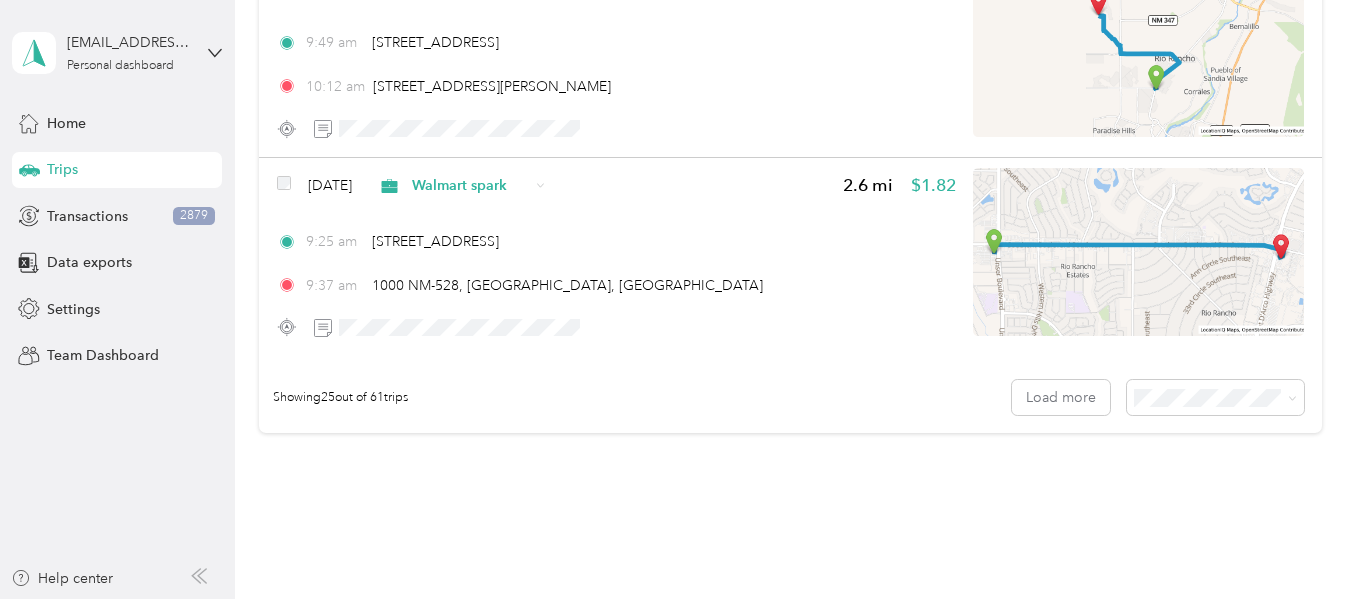 scroll, scrollTop: 5000, scrollLeft: 0, axis: vertical 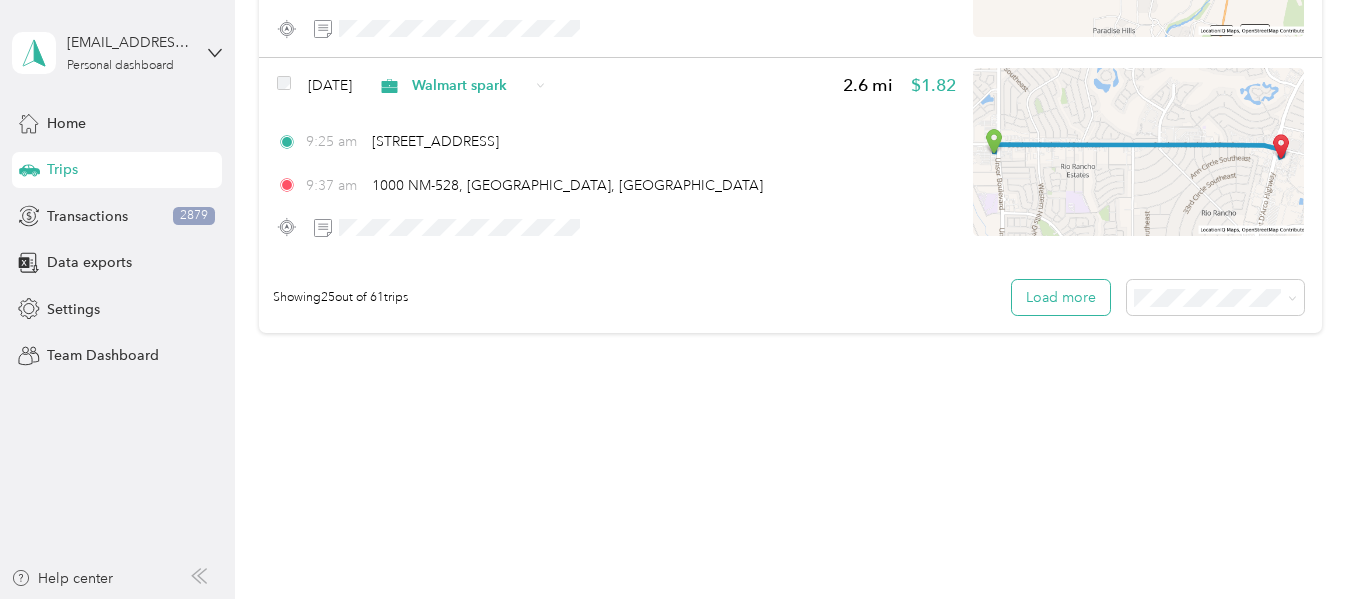 click on "Load more" at bounding box center [1061, 297] 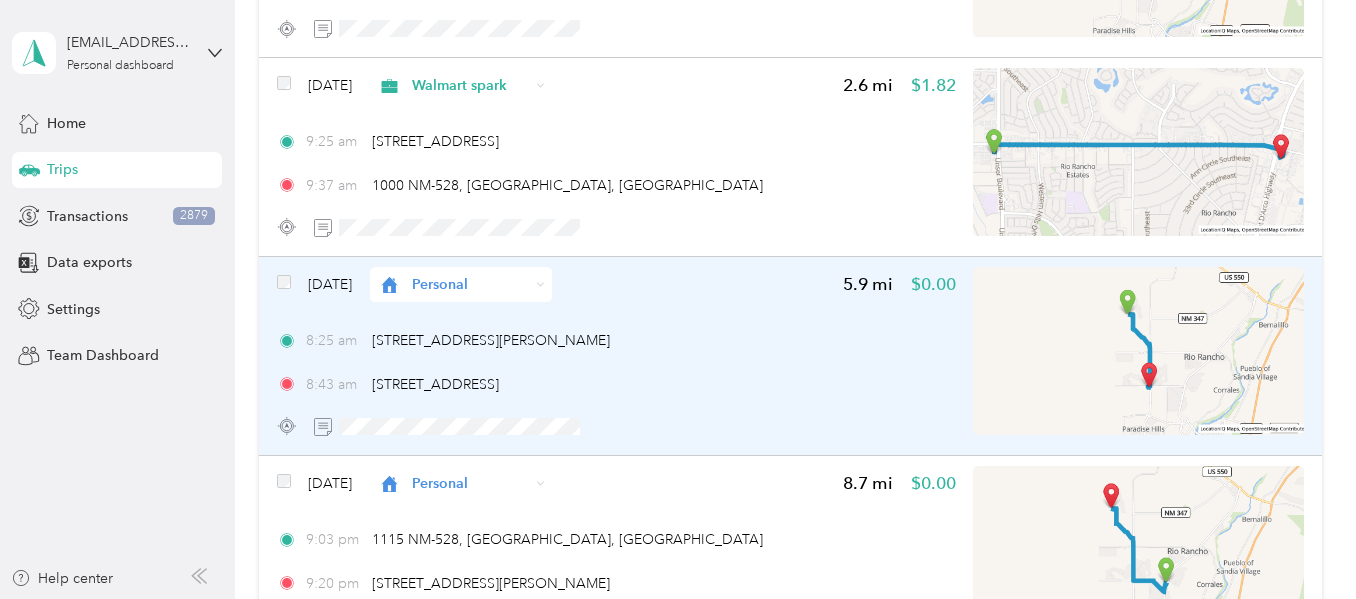 scroll, scrollTop: 4900, scrollLeft: 0, axis: vertical 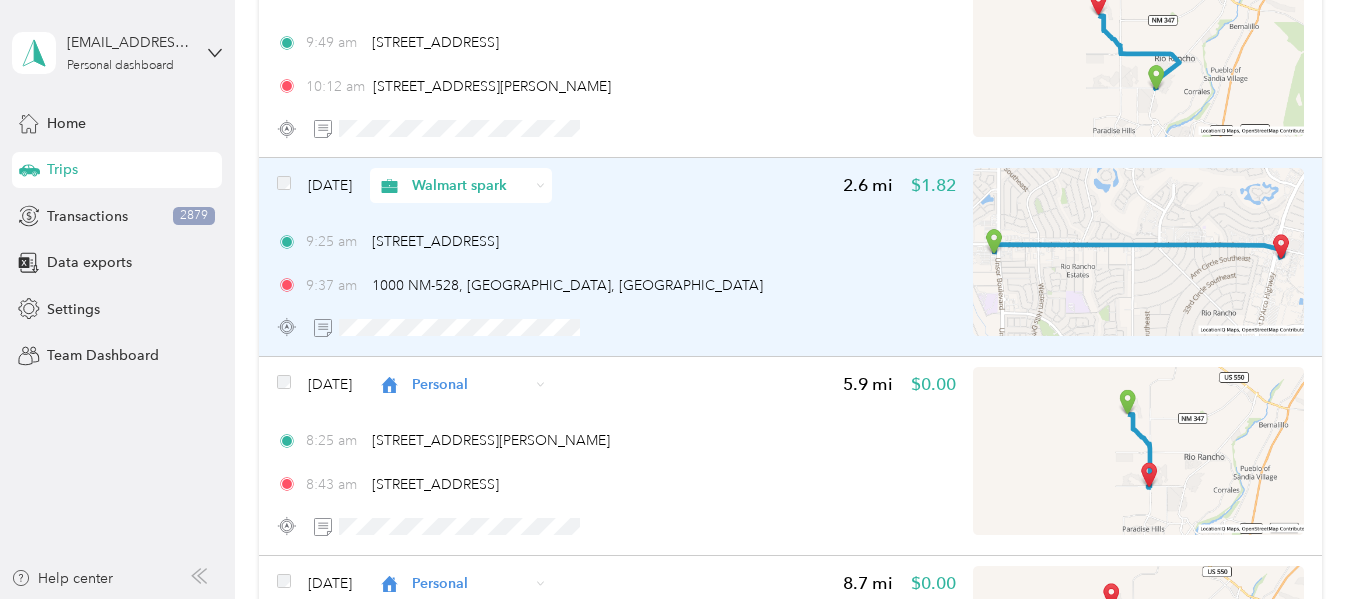 click on "Walmart spark" at bounding box center [470, 185] 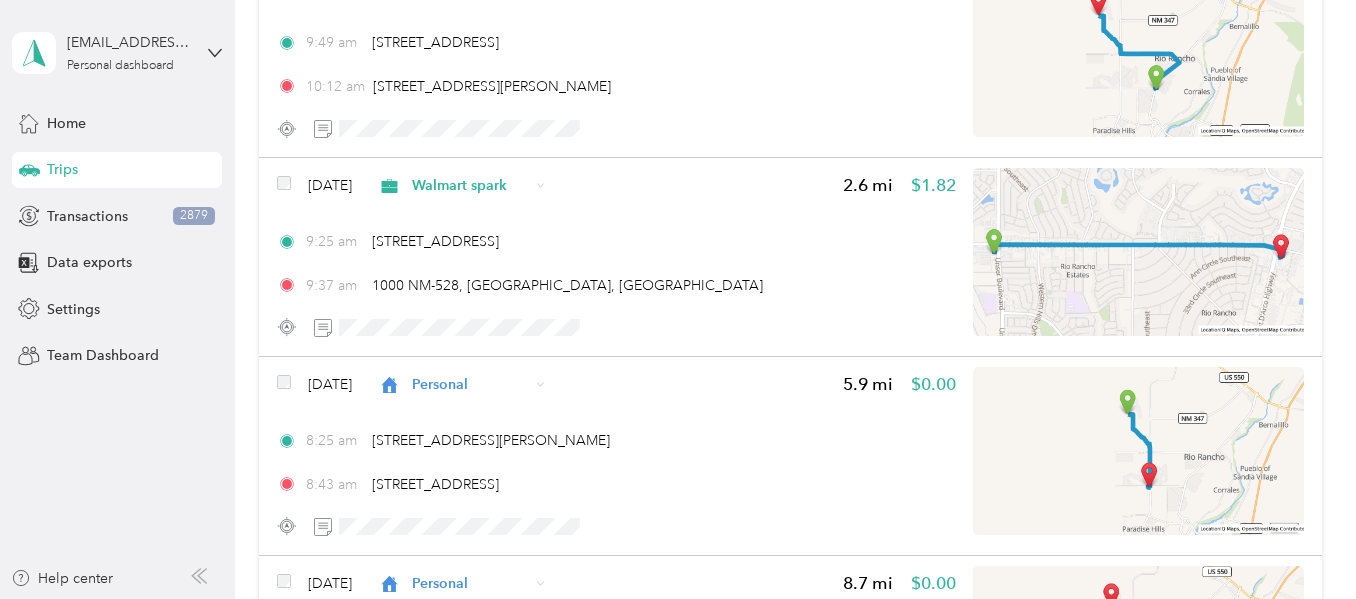 click on "Personal" at bounding box center (504, 255) 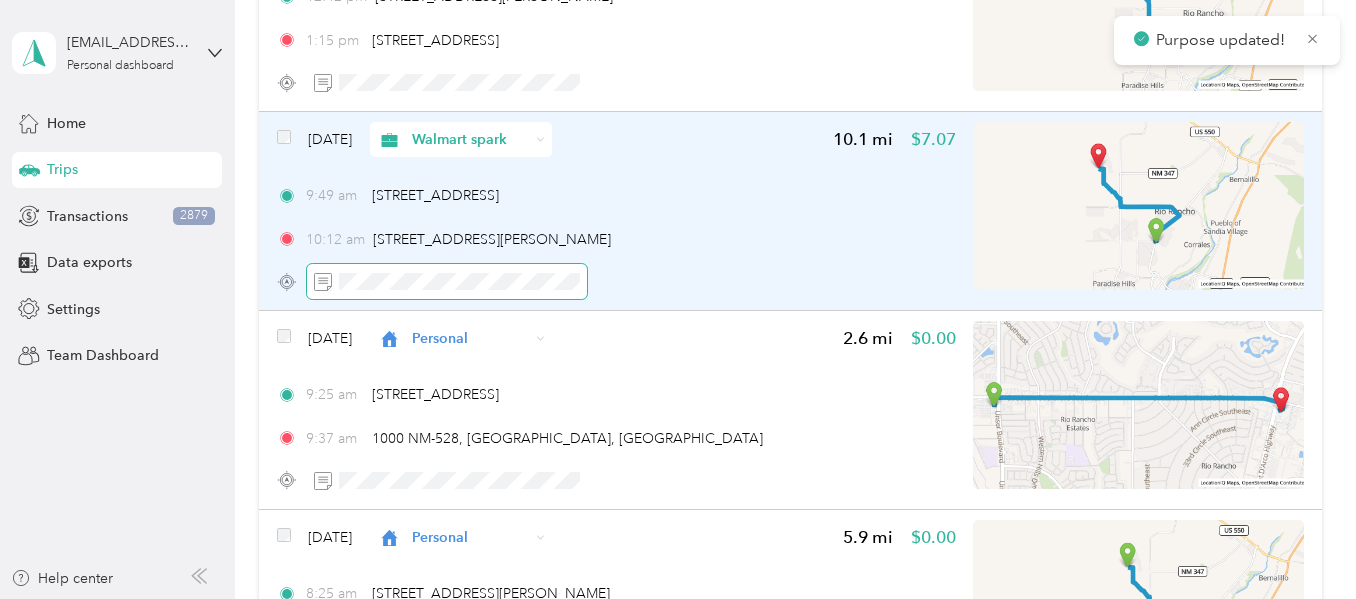 scroll, scrollTop: 4700, scrollLeft: 0, axis: vertical 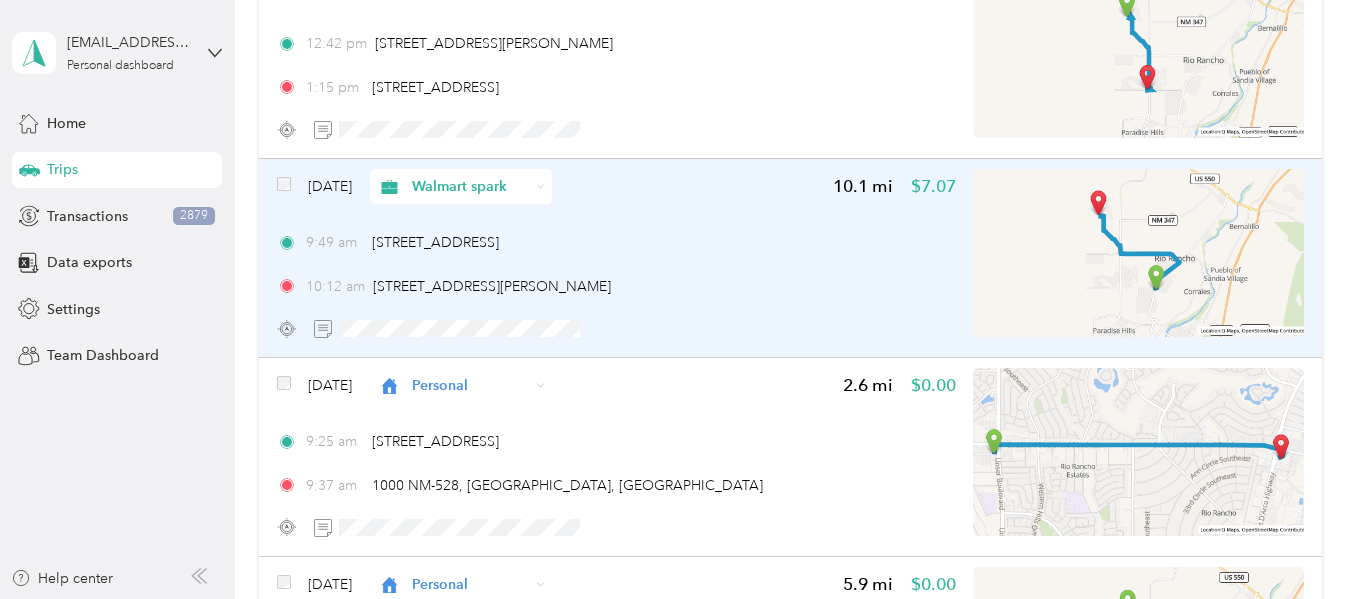 click on "Walmart spark" at bounding box center [470, 186] 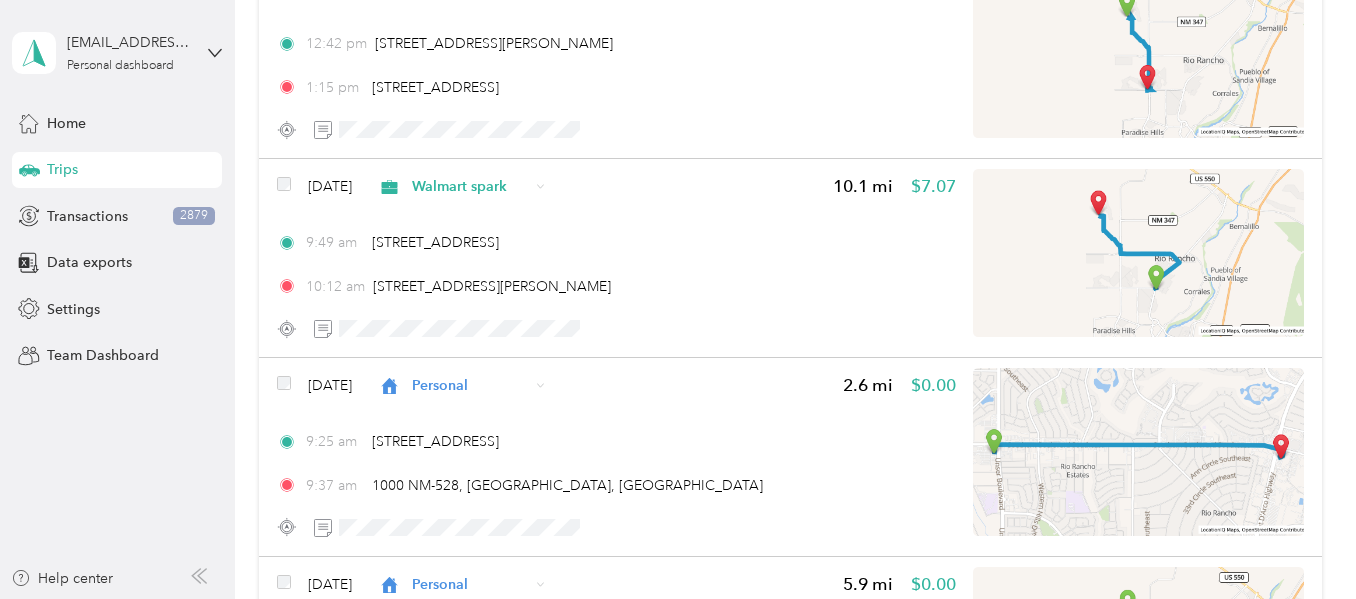 click on "Personal" at bounding box center (504, 258) 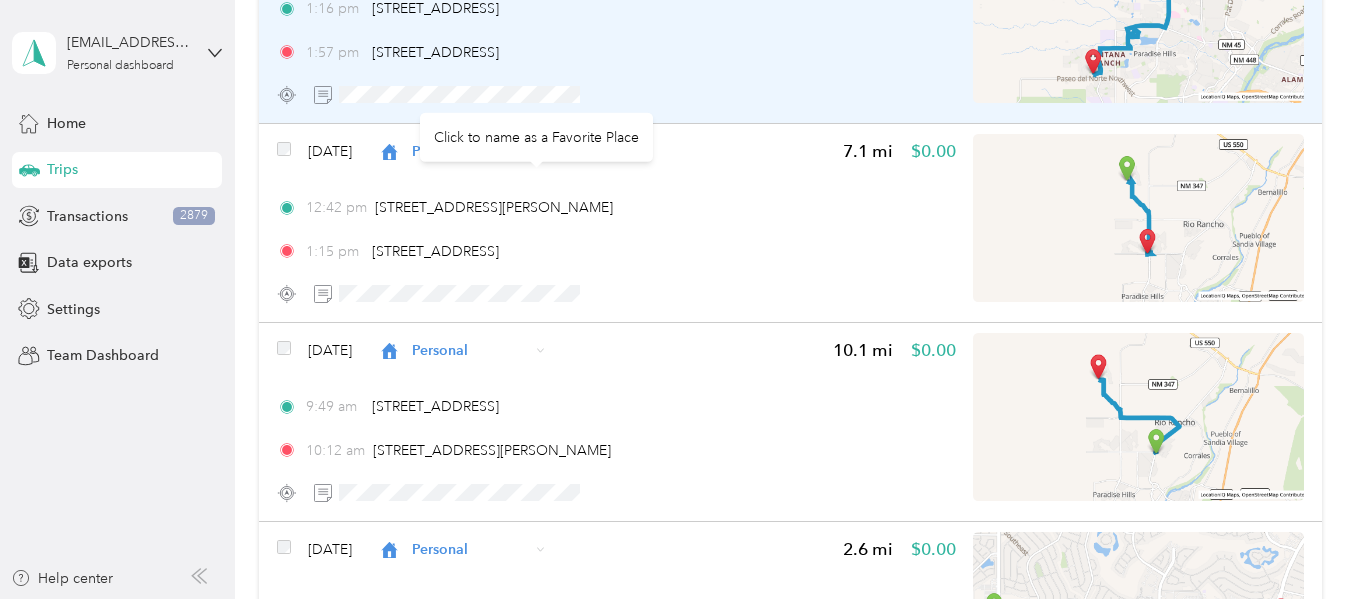 scroll, scrollTop: 4500, scrollLeft: 0, axis: vertical 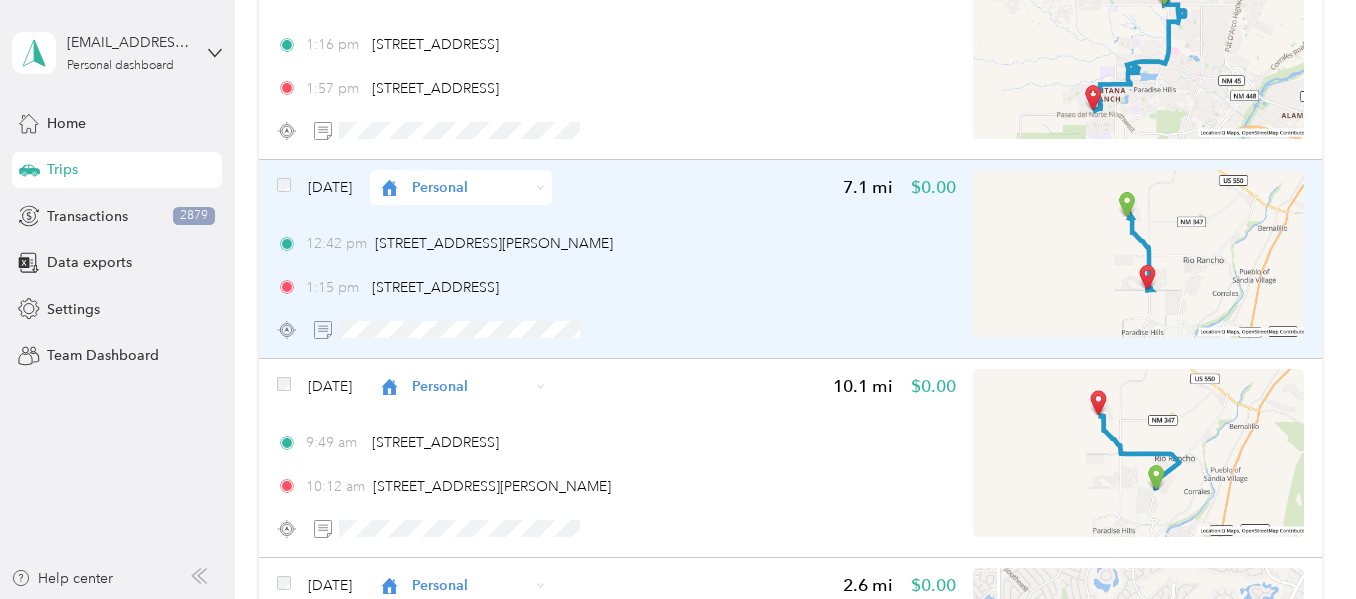 click on "Personal" at bounding box center (470, 187) 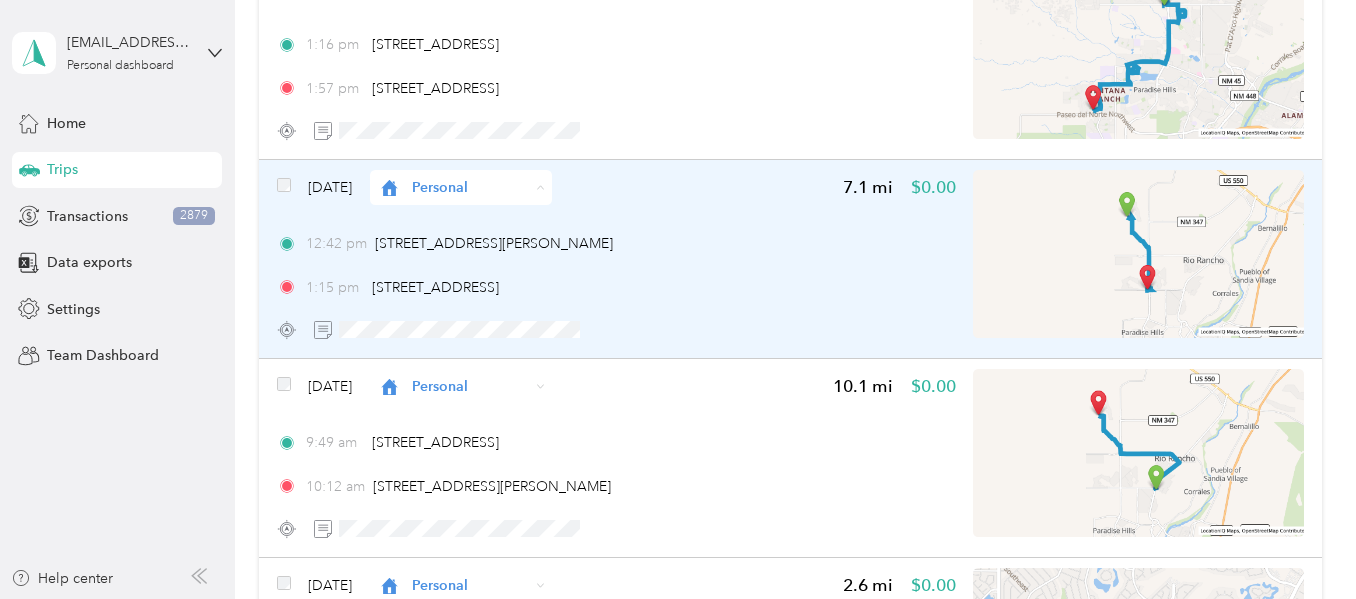 click on "12:42 pm [STREET_ADDRESS][PERSON_NAME]  1:15 pm [STREET_ADDRESS]" at bounding box center (616, 265) 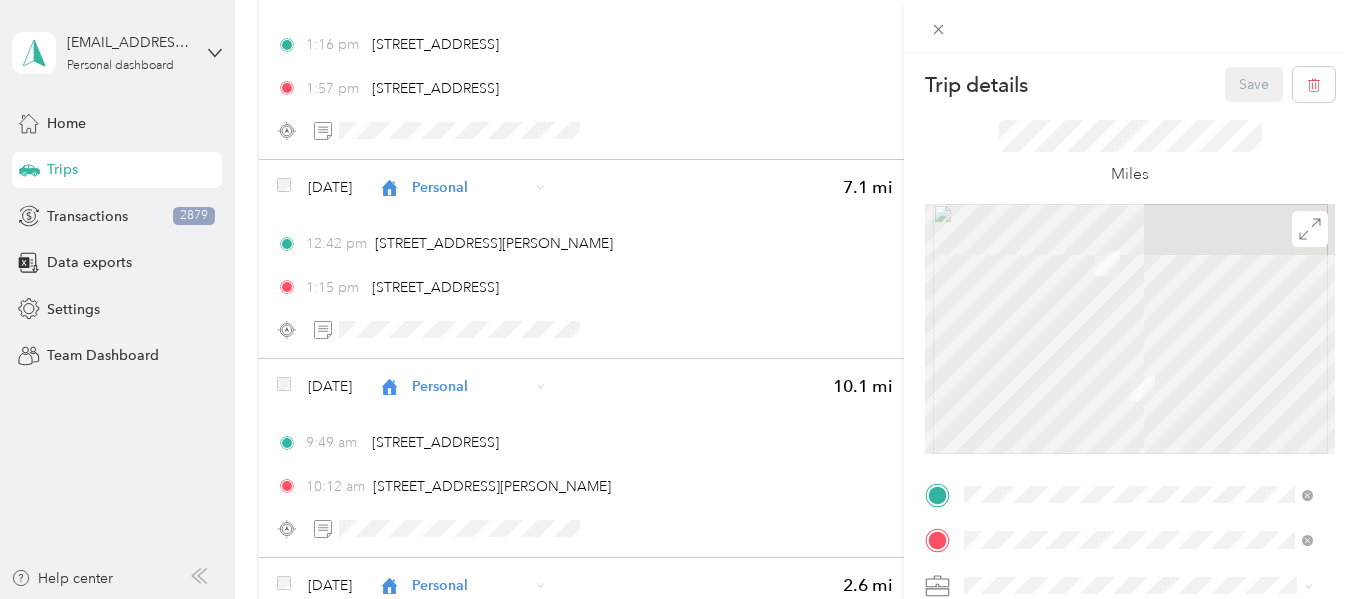 click on "Trip details Save This trip cannot be edited because it is either under review, approved, or paid. Contact your Team Manager to edit it. Miles To navigate the map with touch gestures double-tap and hold your finger on the map, then drag the map. TO Add photo" at bounding box center (678, 299) 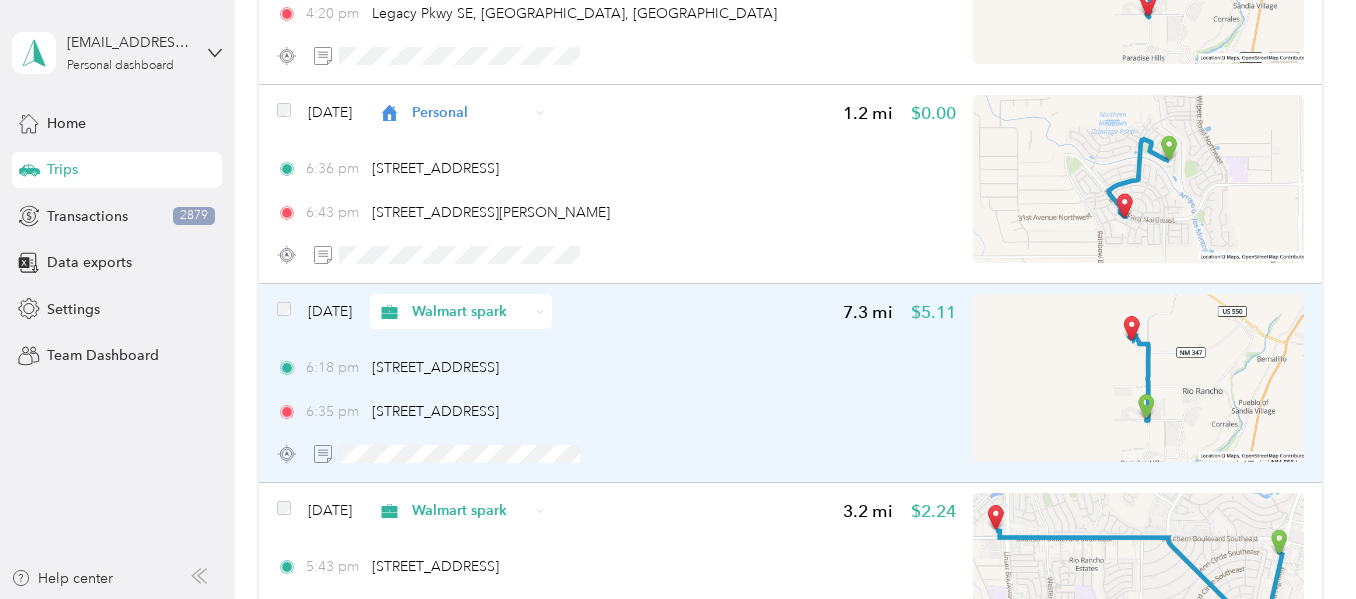 scroll, scrollTop: 2700, scrollLeft: 0, axis: vertical 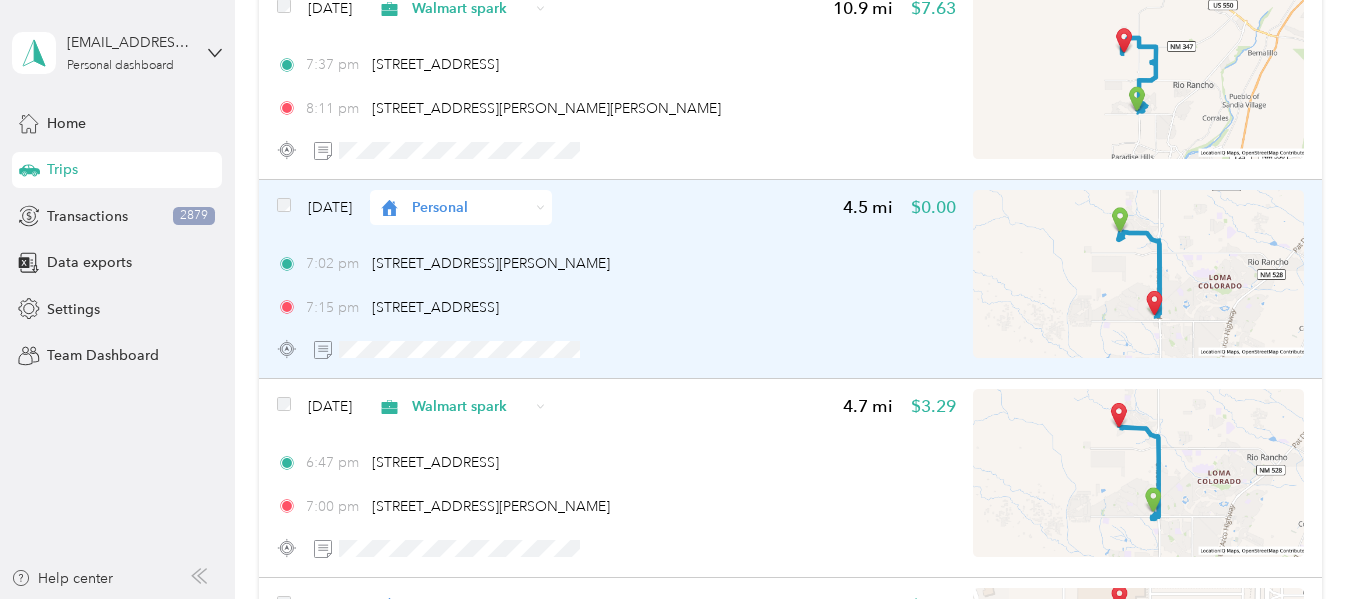 click on "Personal" at bounding box center (461, 207) 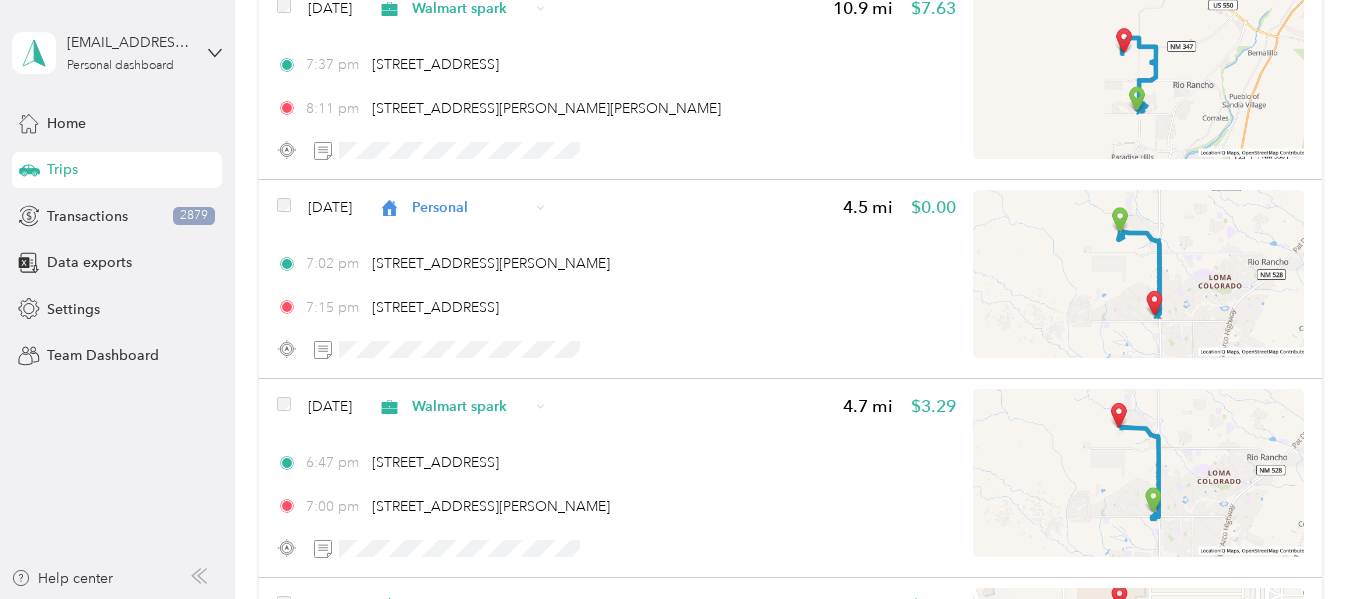 click on "Walmart spark" at bounding box center (486, 314) 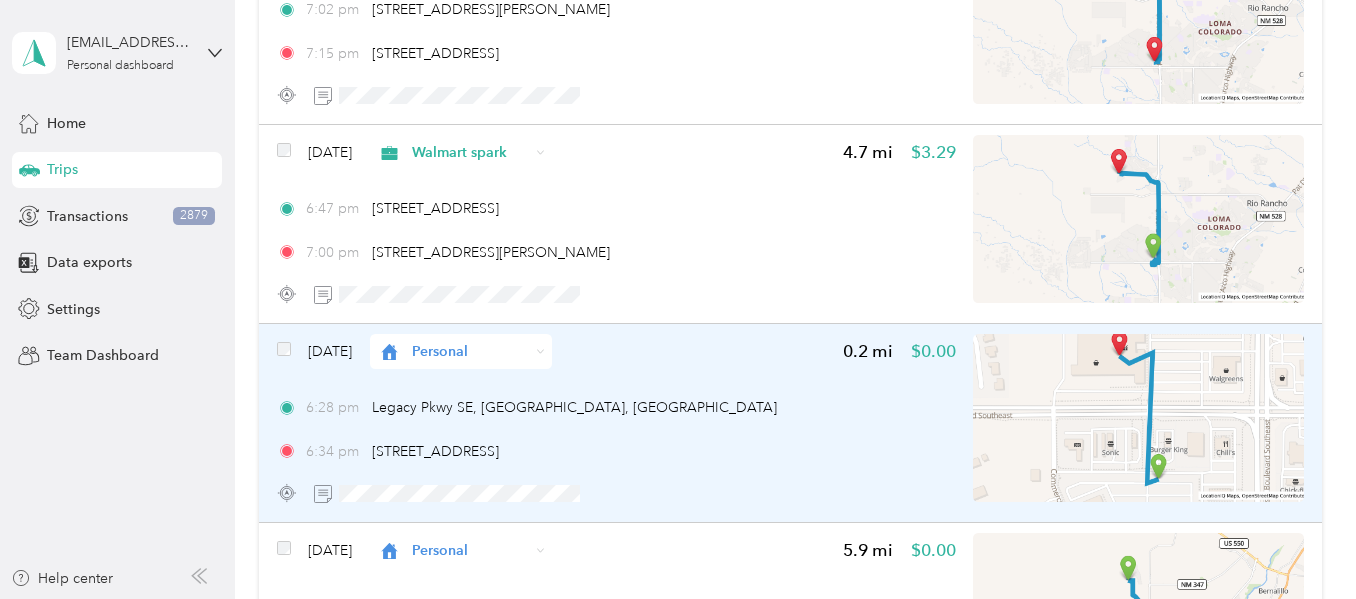 scroll, scrollTop: 6173, scrollLeft: 0, axis: vertical 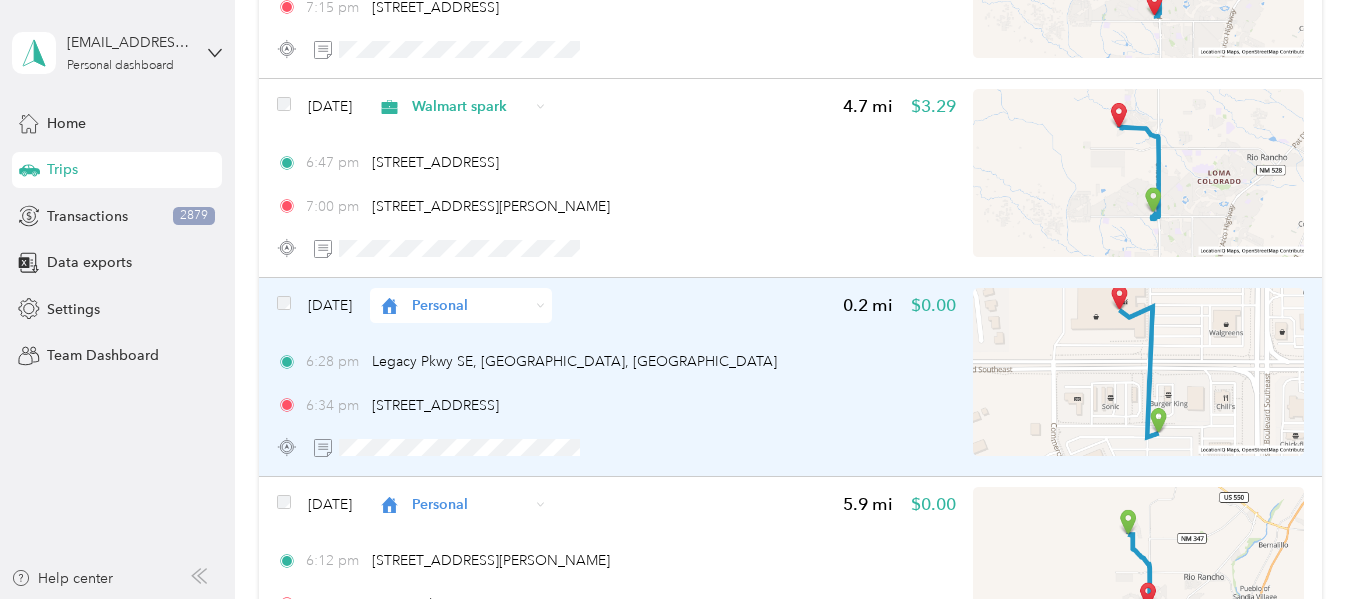 click on "Personal" at bounding box center (470, 305) 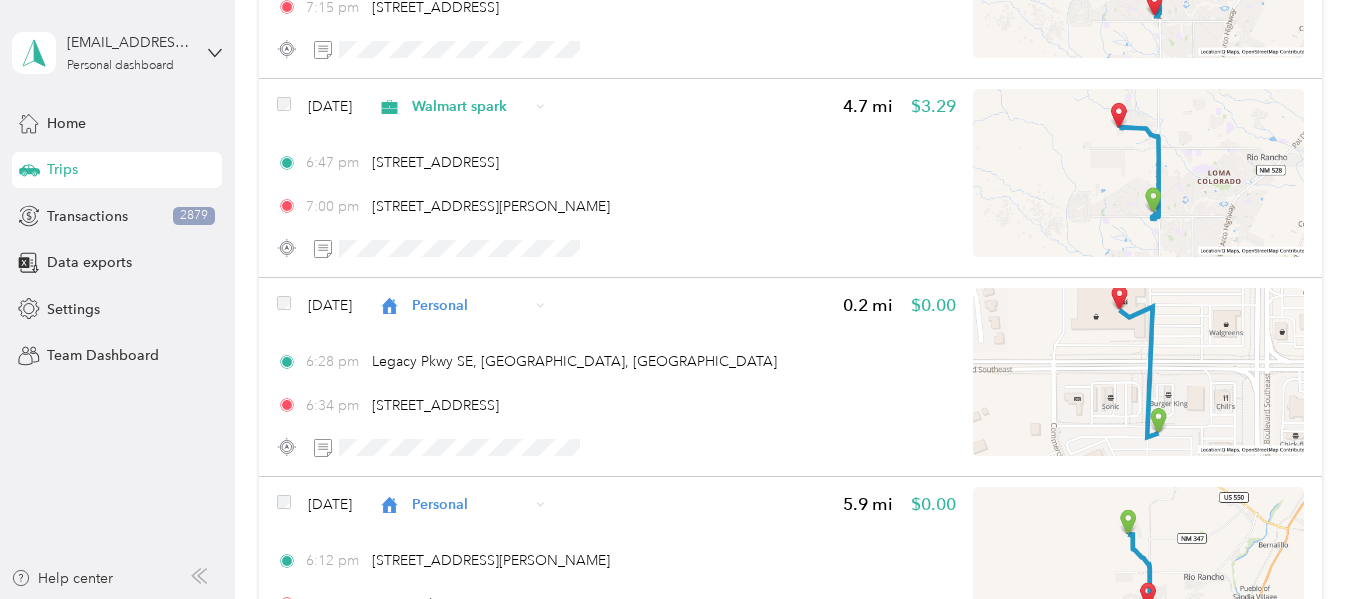 click on "Walmart spark" at bounding box center (486, 93) 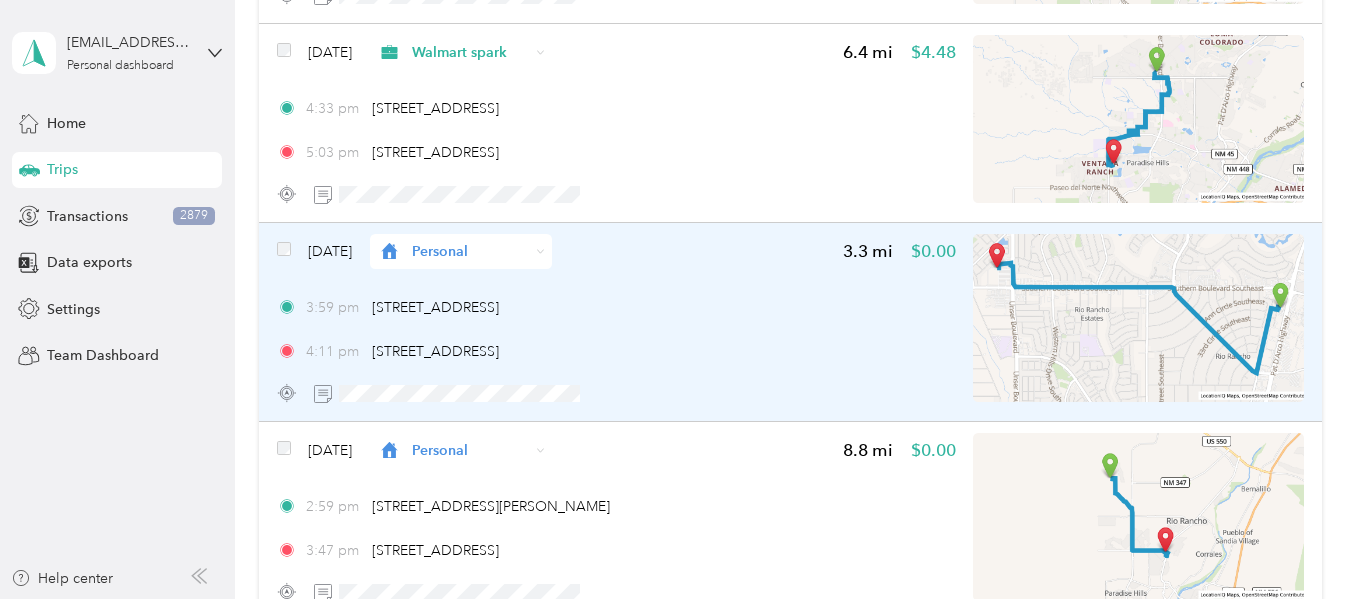 scroll, scrollTop: 7973, scrollLeft: 0, axis: vertical 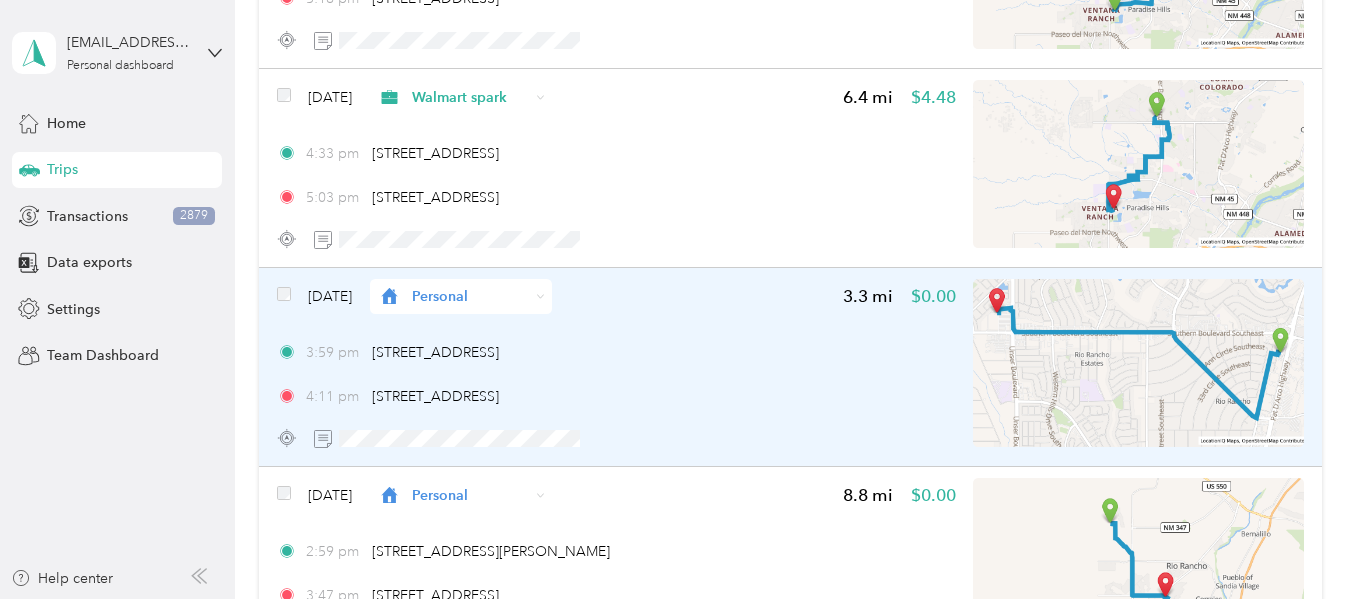 click 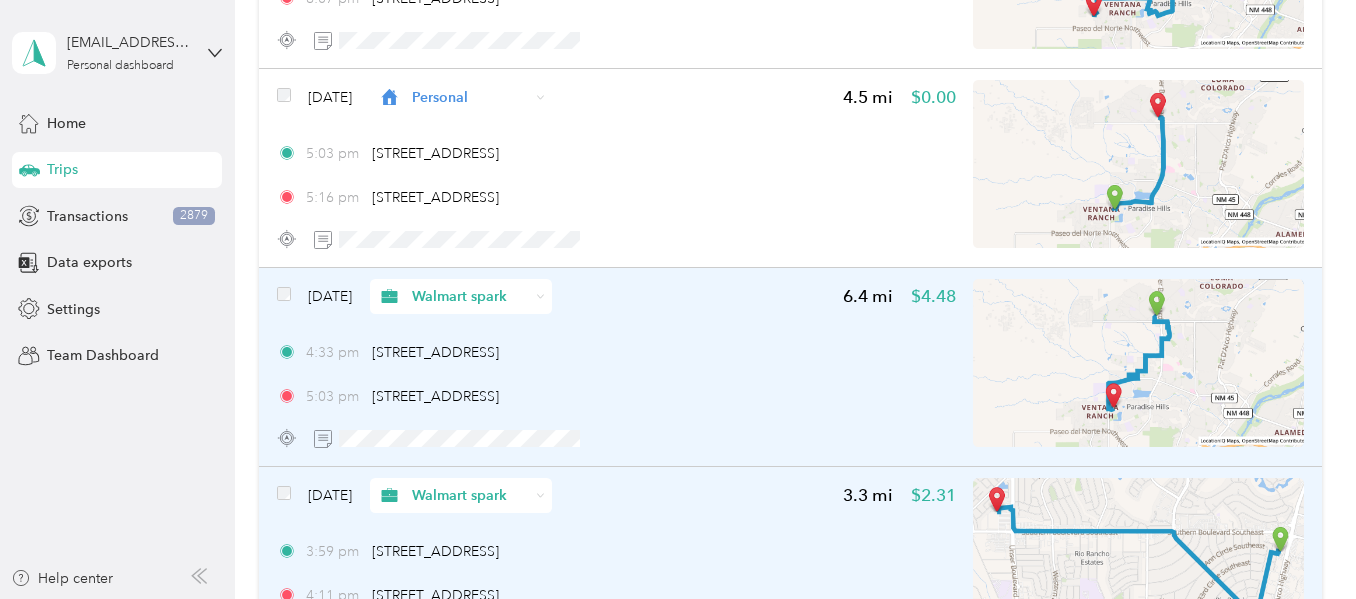 scroll, scrollTop: 7773, scrollLeft: 0, axis: vertical 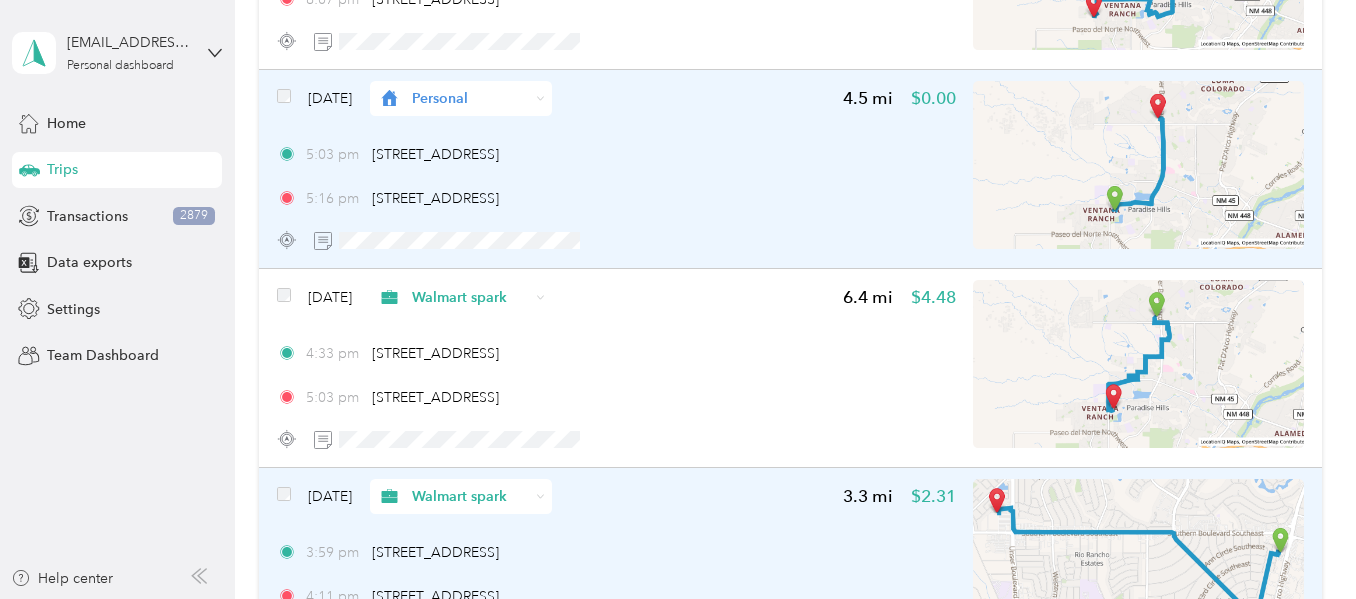 click on "Personal" at bounding box center [470, 98] 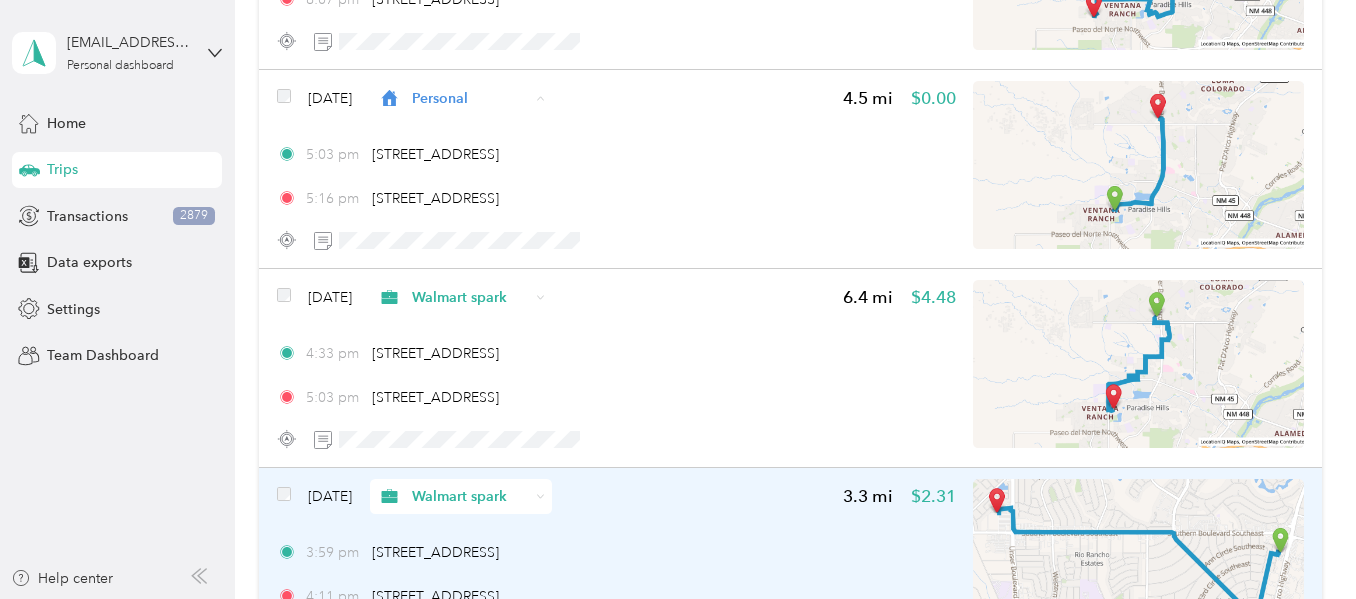 click on "Walmart spark" at bounding box center [503, 205] 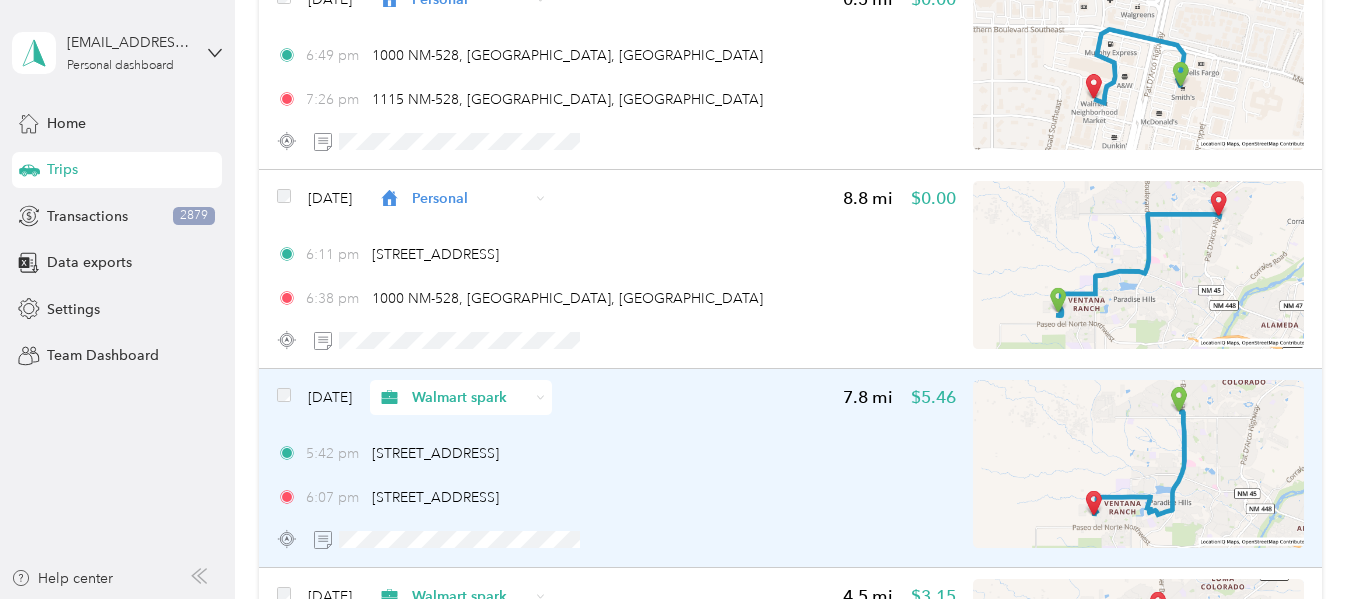 scroll, scrollTop: 7273, scrollLeft: 0, axis: vertical 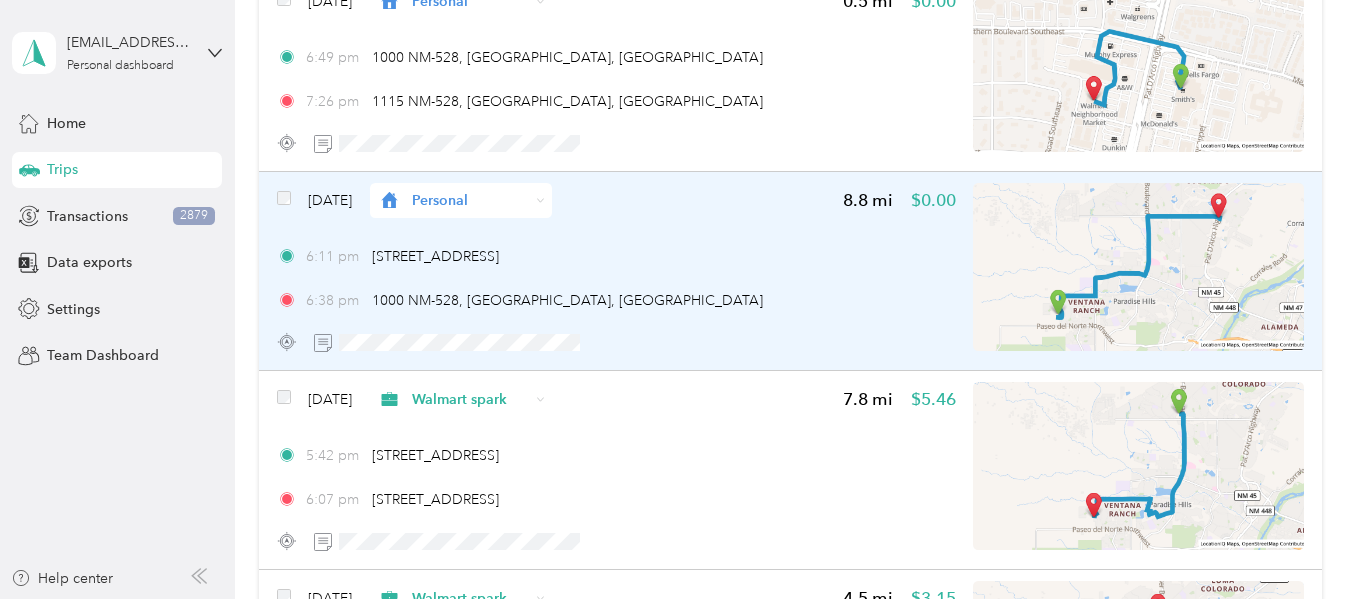 click on "Personal" at bounding box center (470, 200) 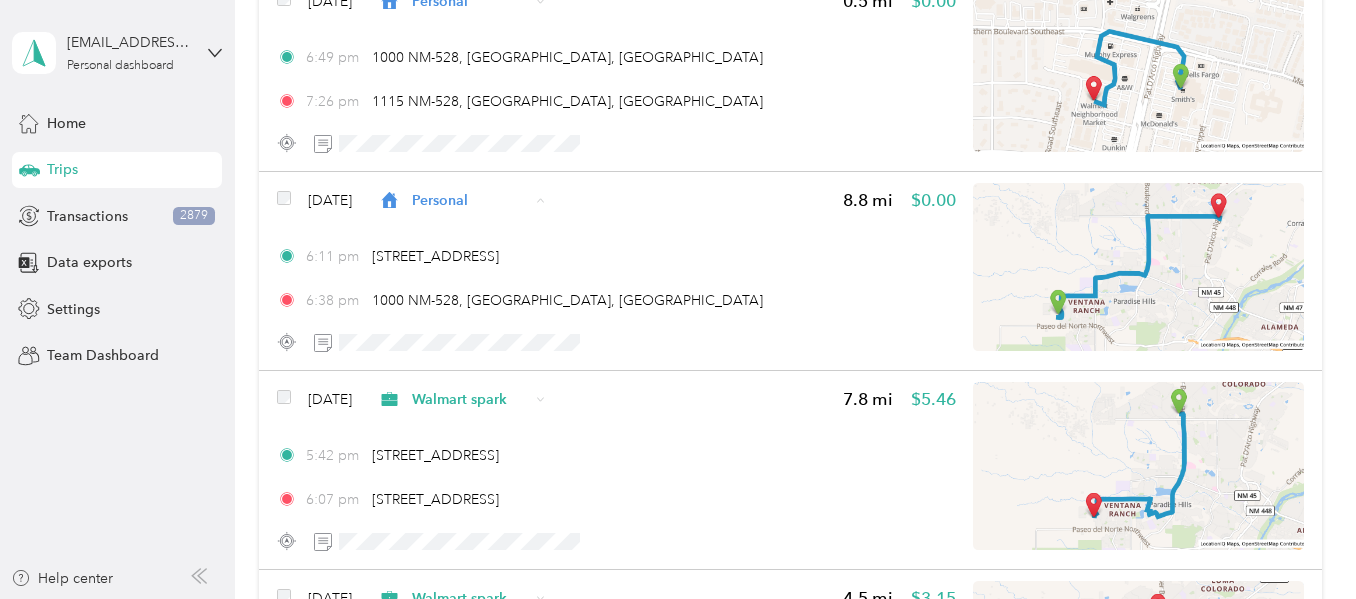 click on "Walmart spark" at bounding box center [503, 307] 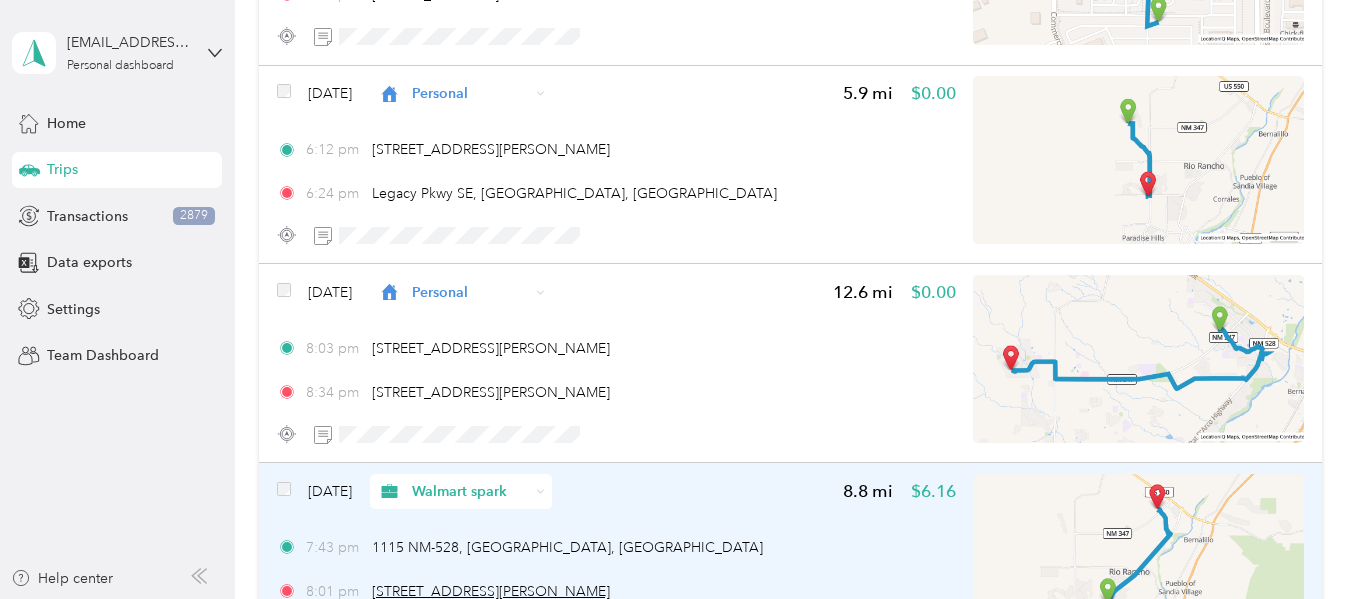 scroll, scrollTop: 6573, scrollLeft: 0, axis: vertical 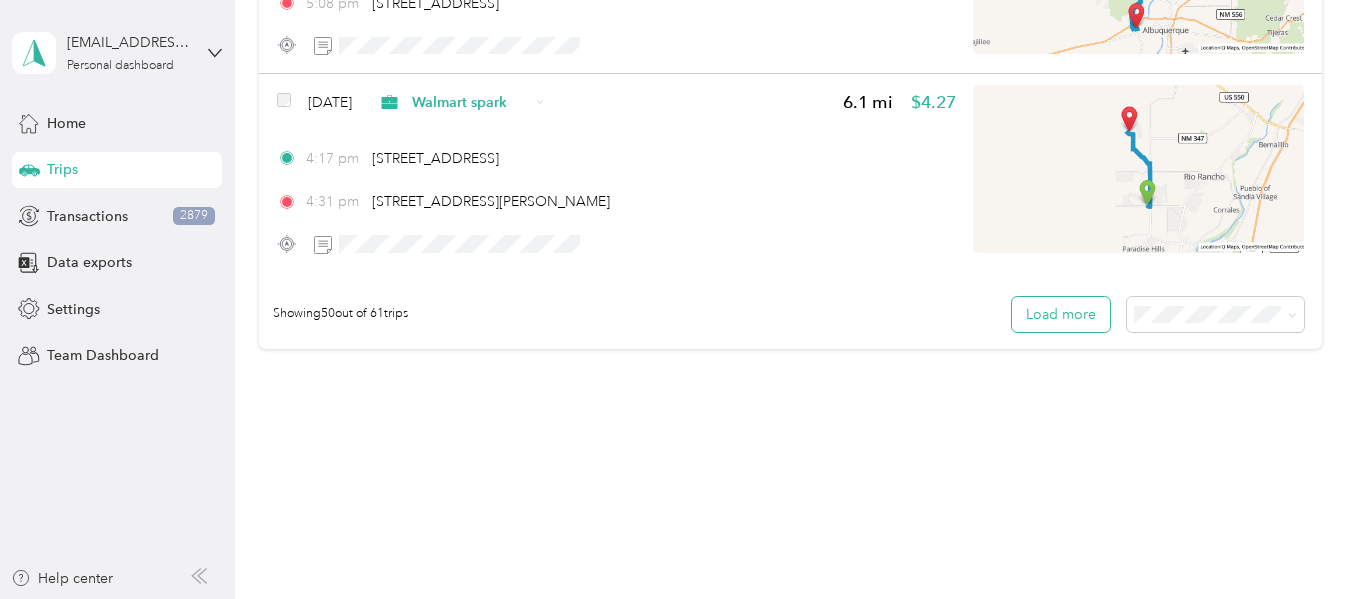 click on "Load more" at bounding box center (1061, 314) 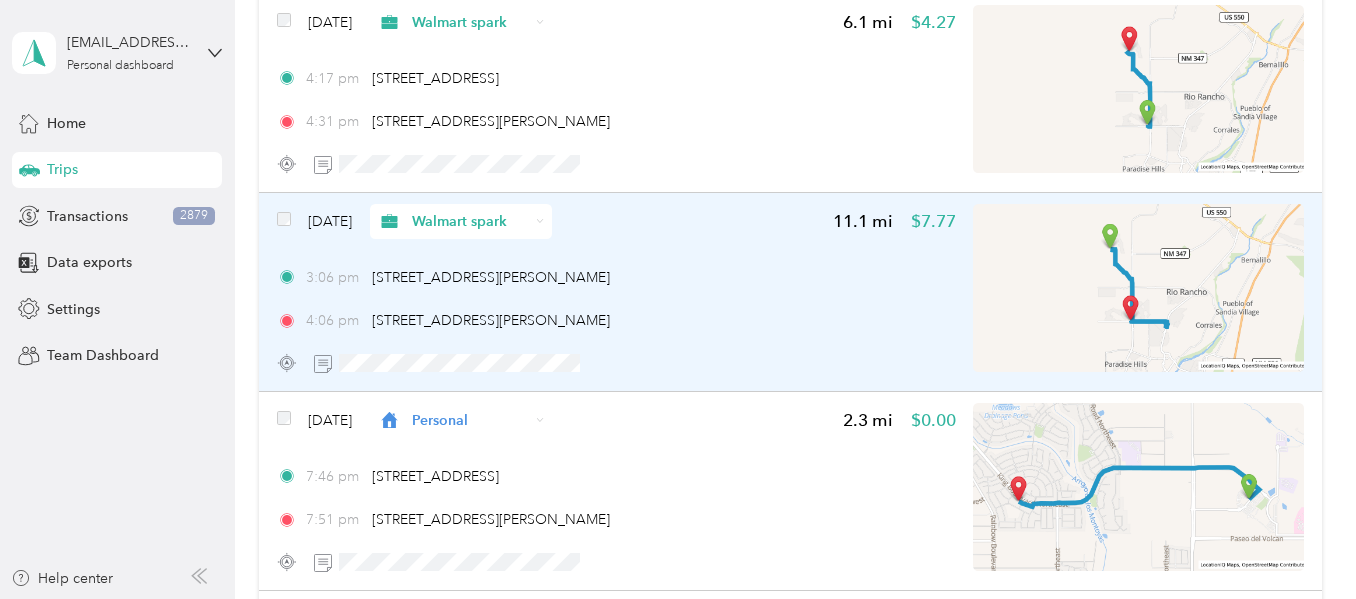 scroll, scrollTop: 9938, scrollLeft: 0, axis: vertical 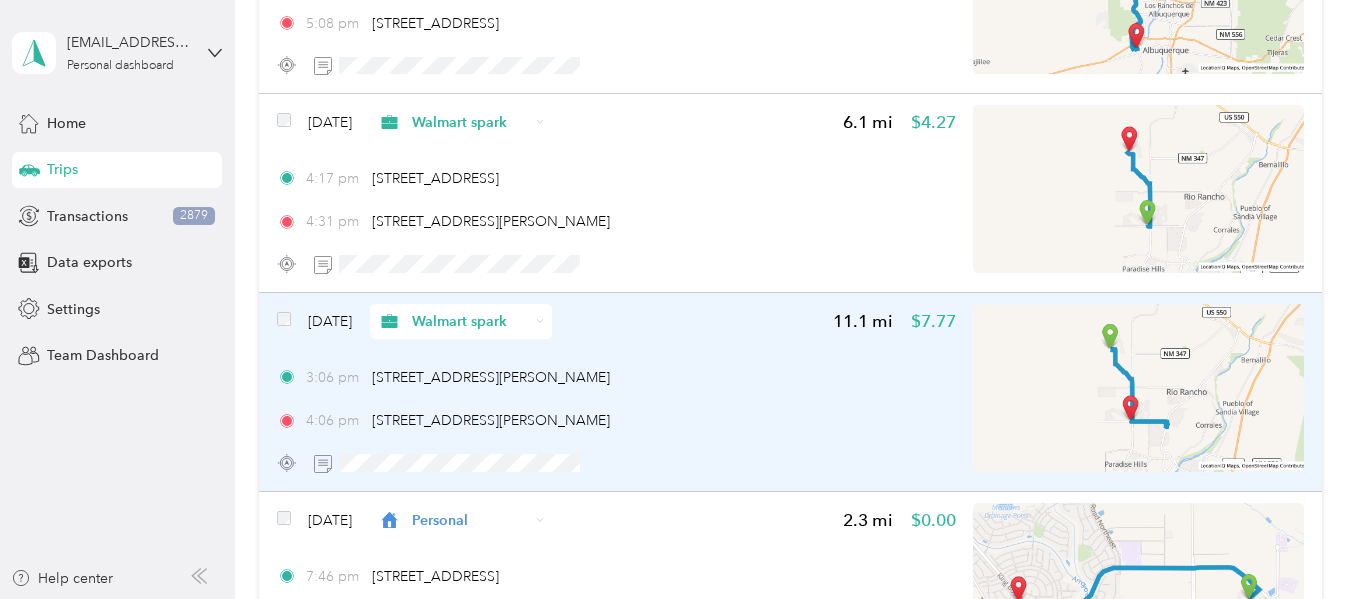 click at bounding box center [1138, 388] 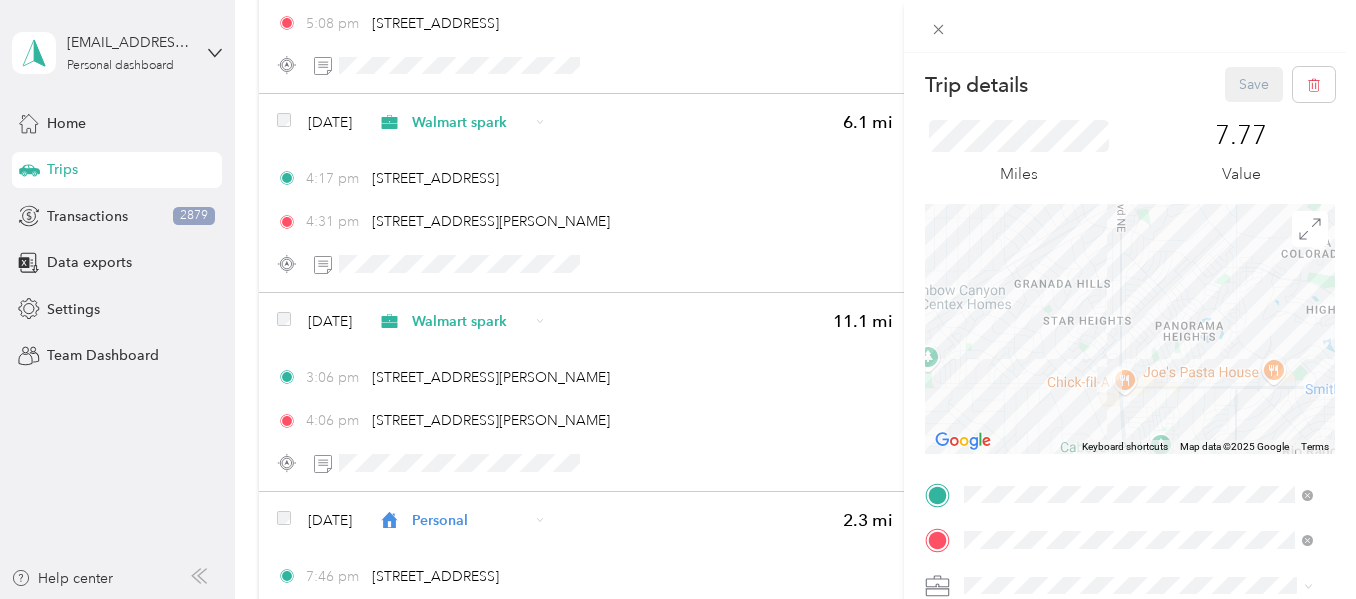 drag, startPoint x: 1205, startPoint y: 359, endPoint x: 969, endPoint y: 395, distance: 238.72998 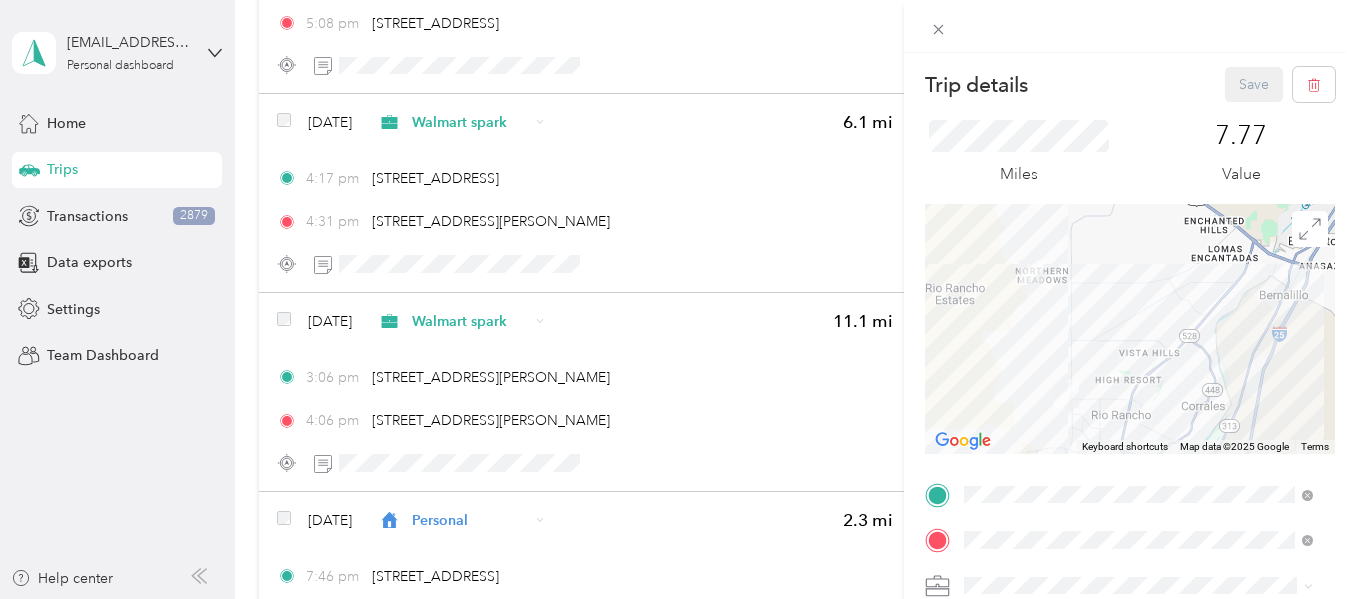 drag, startPoint x: 1064, startPoint y: 272, endPoint x: 1080, endPoint y: 322, distance: 52.49762 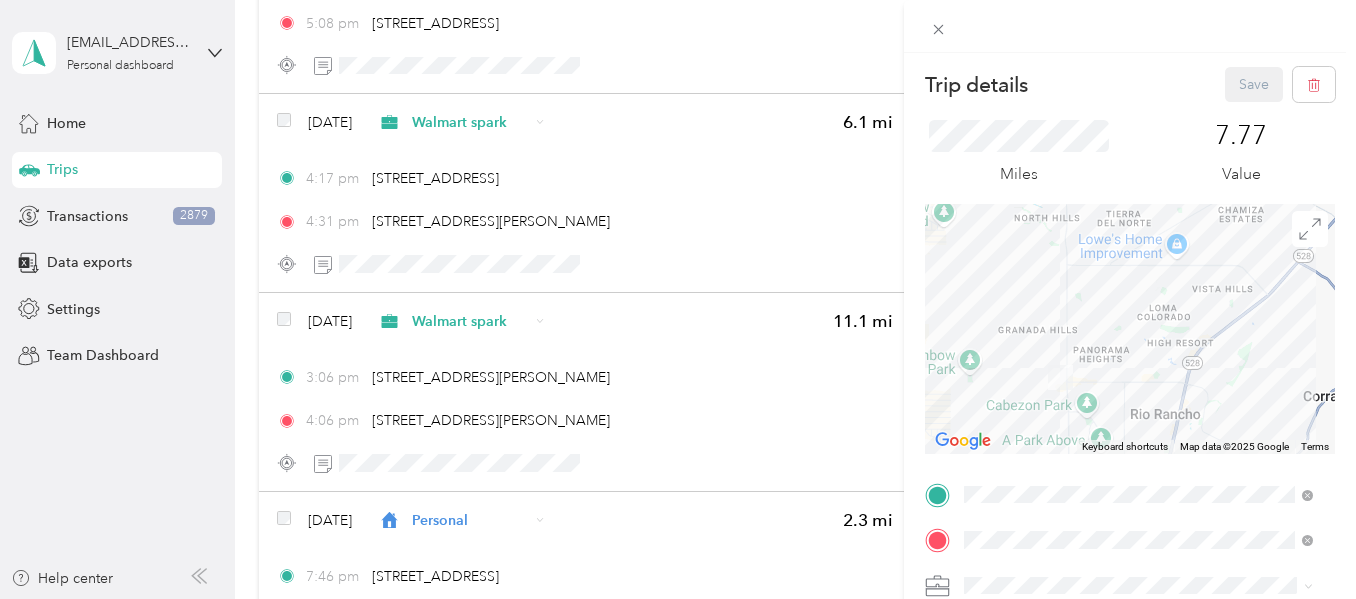 drag, startPoint x: 1105, startPoint y: 389, endPoint x: 1102, endPoint y: 325, distance: 64.070274 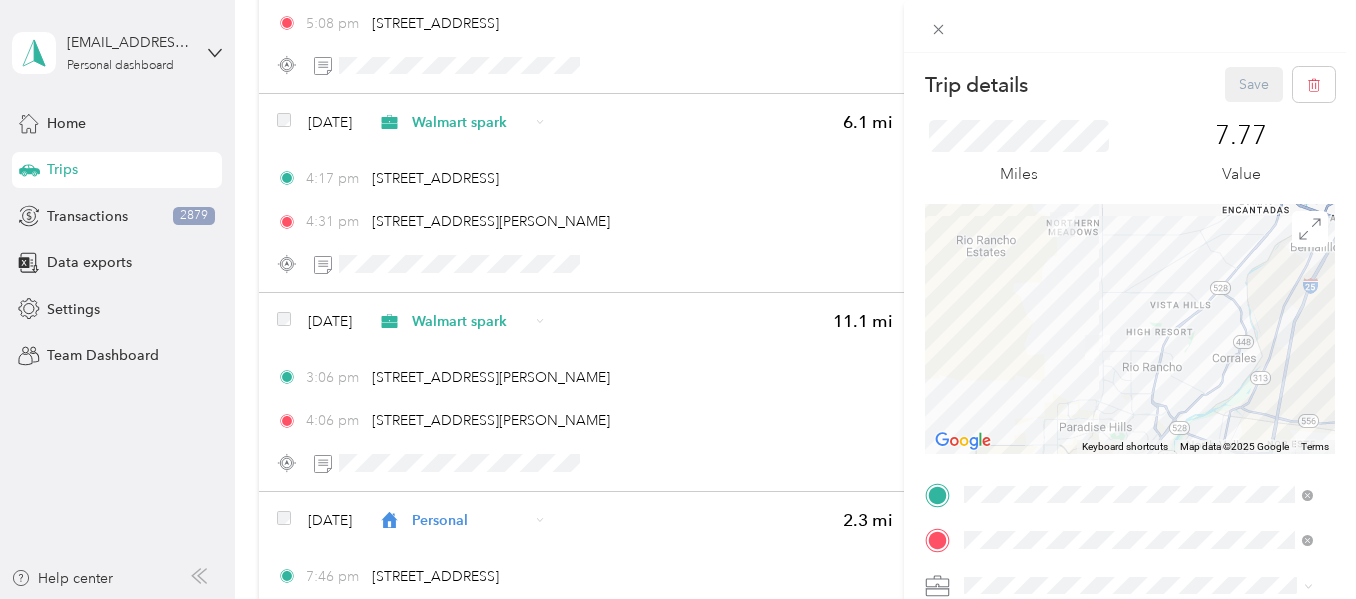 scroll, scrollTop: 0, scrollLeft: 0, axis: both 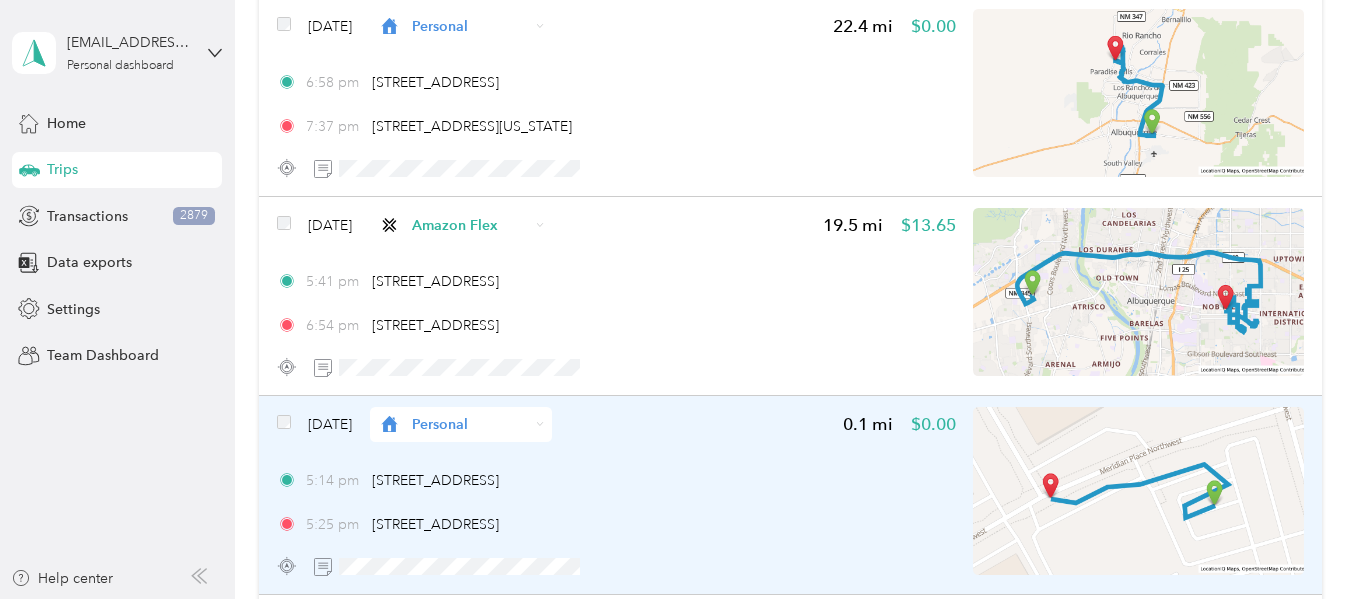 click on "Personal" at bounding box center (470, 424) 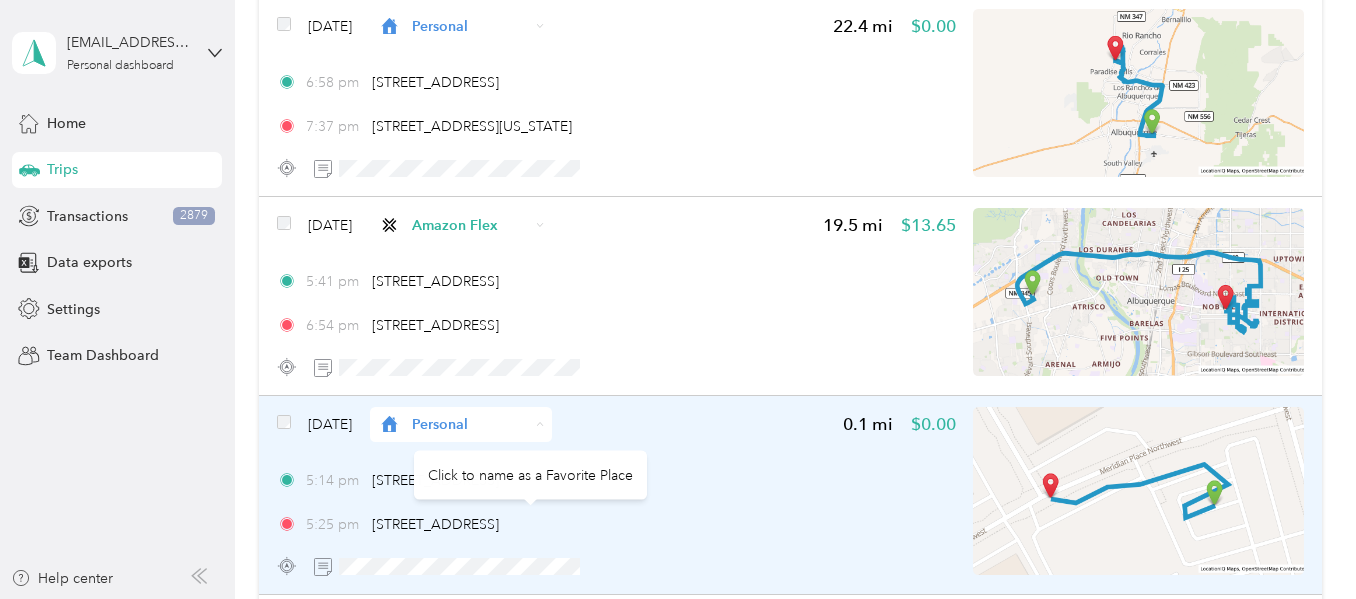 click on "[DATE] Personal 0.1   mi $0.00" at bounding box center (616, 424) 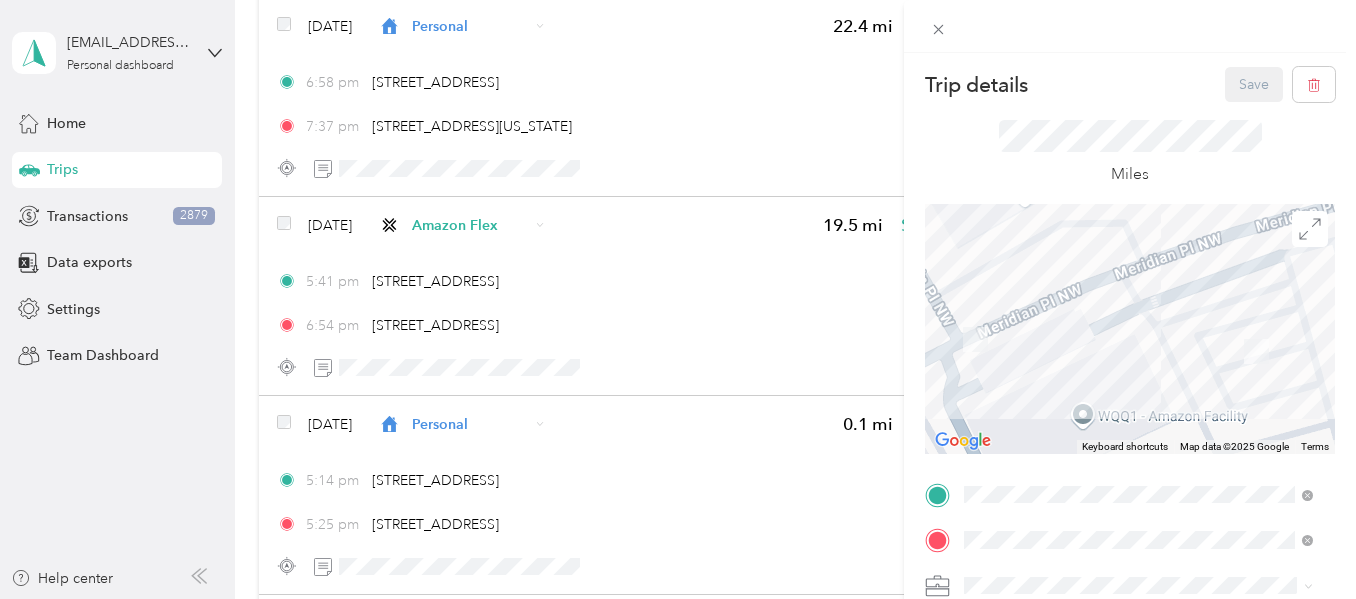 click on "Trip details Save This trip cannot be edited because it is either under review, approved, or paid. Contact your Team Manager to edit it. Miles To navigate the map with touch gestures double-tap and hold your finger on the map, then drag the map. ← Move left → Move right ↑ Move up ↓ Move down + Zoom in - Zoom out Home Jump left by 75% End Jump right by 75% Page Up Jump up by 75% Page Down Jump down by 75% Keyboard shortcuts Map Data Map data ©2025 Google Map data ©2025 Google 20 m  Click to toggle between metric and imperial units Terms Report a map error TO Add photo" at bounding box center (678, 299) 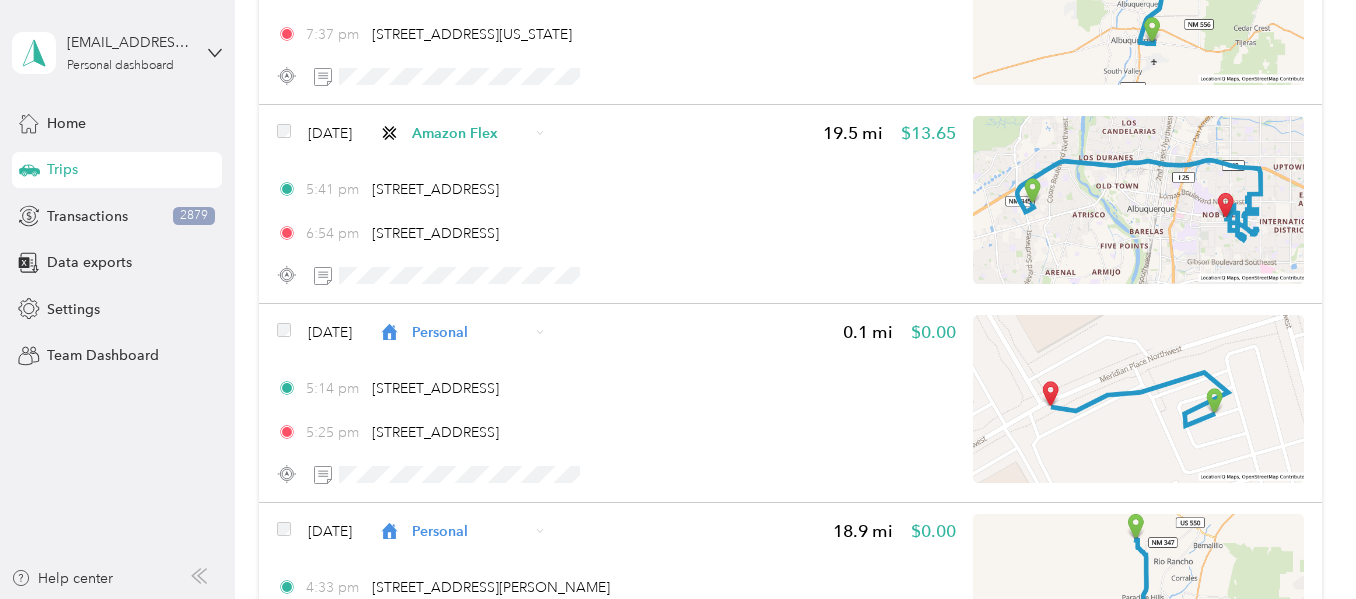 scroll, scrollTop: 9438, scrollLeft: 0, axis: vertical 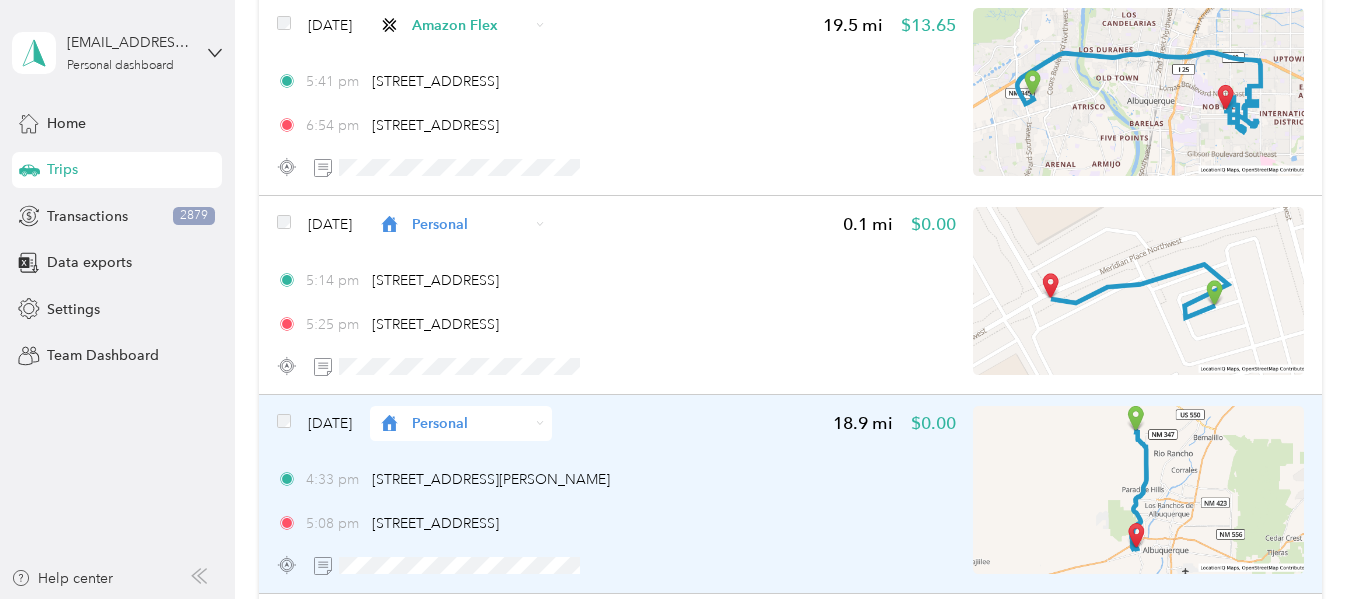 click on "Personal" at bounding box center (470, 423) 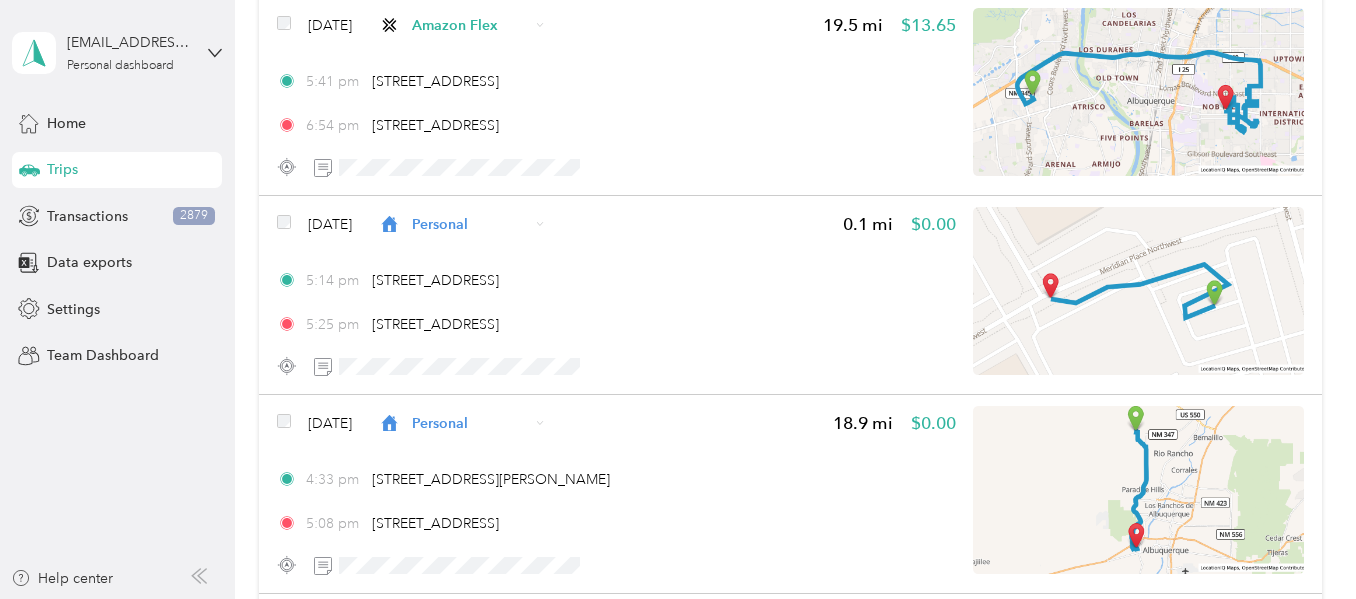 click on "Work Personal Walmart spark Uber Grubhub Amazon Flex Other Charity Medical Moving Commute" at bounding box center [486, 263] 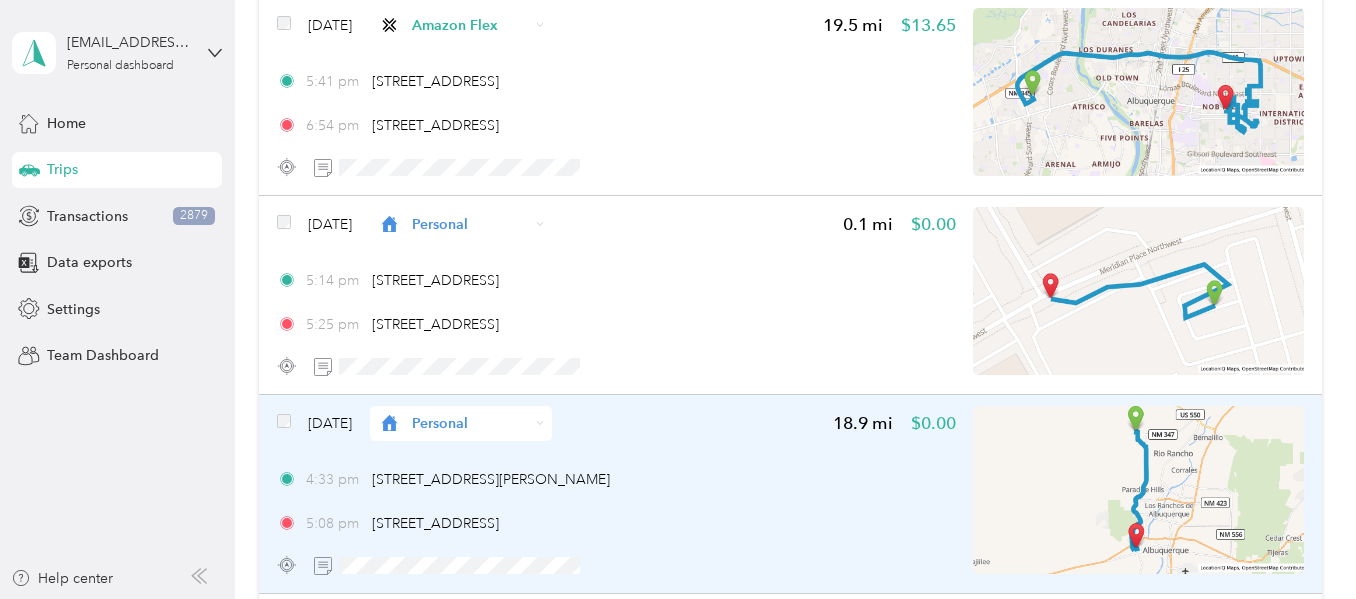 click on "Personal" at bounding box center [470, 423] 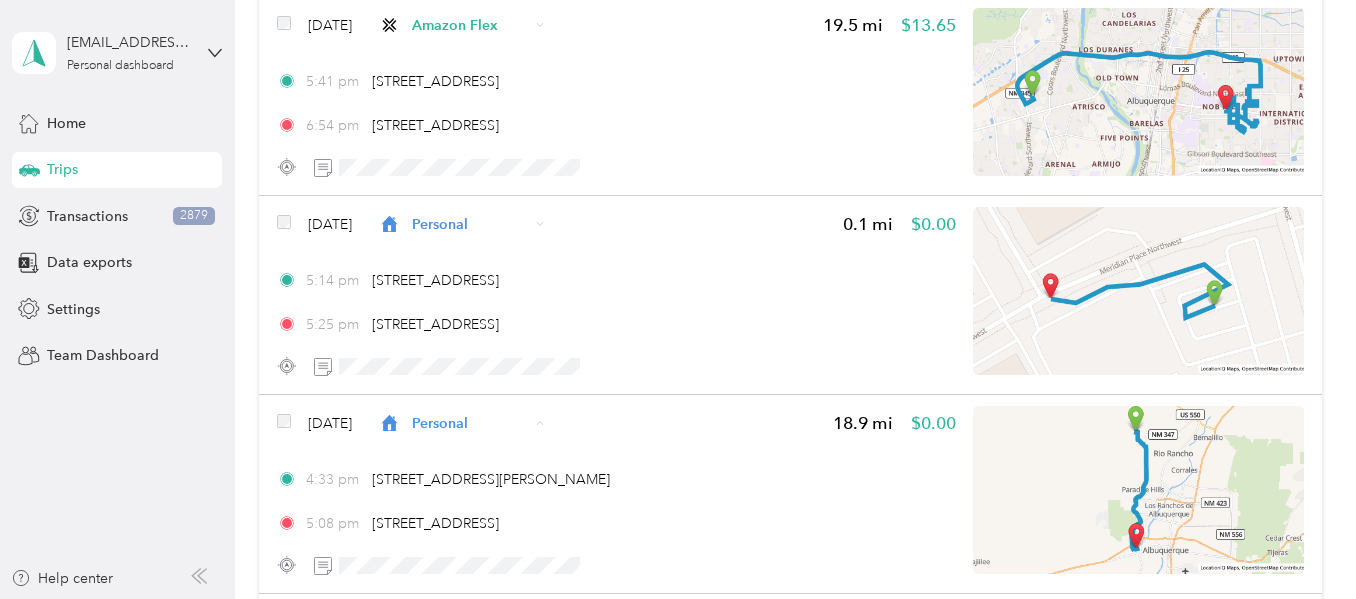 click on "Amazon Flex" at bounding box center (503, 316) 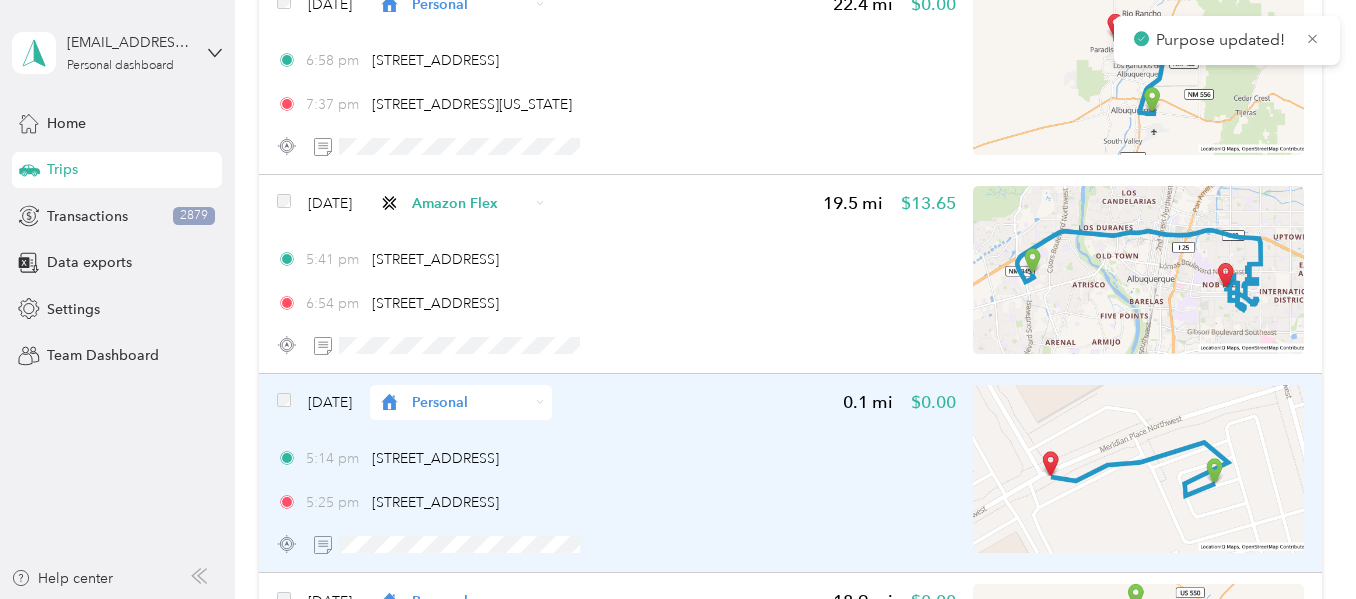 scroll, scrollTop: 9238, scrollLeft: 0, axis: vertical 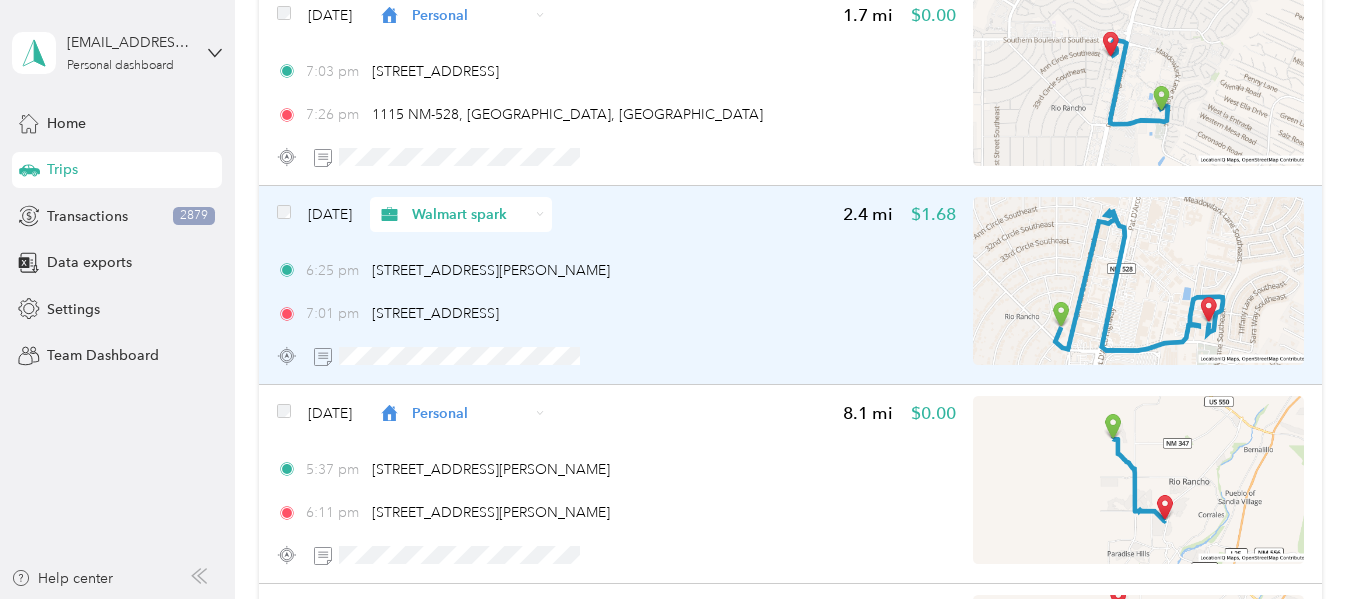 click on "Walmart spark" at bounding box center [461, 214] 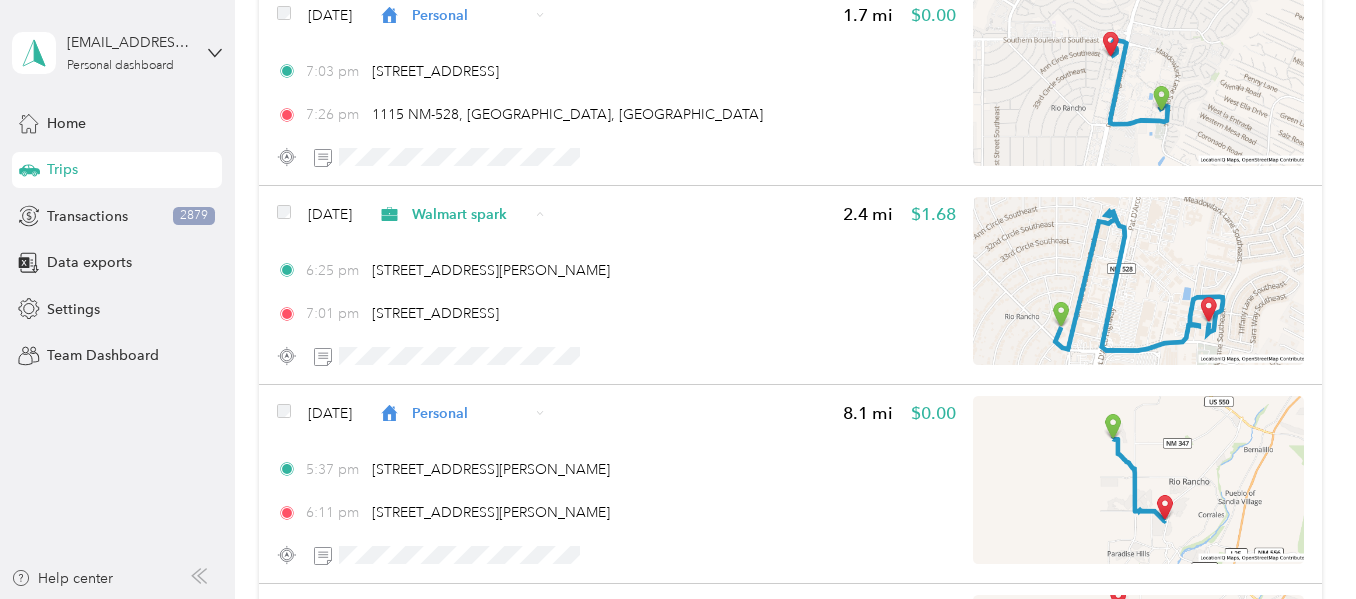 click on "Work Personal Walmart spark Uber Grubhub Amazon Flex Other Charity Medical Moving Commute" at bounding box center (486, 374) 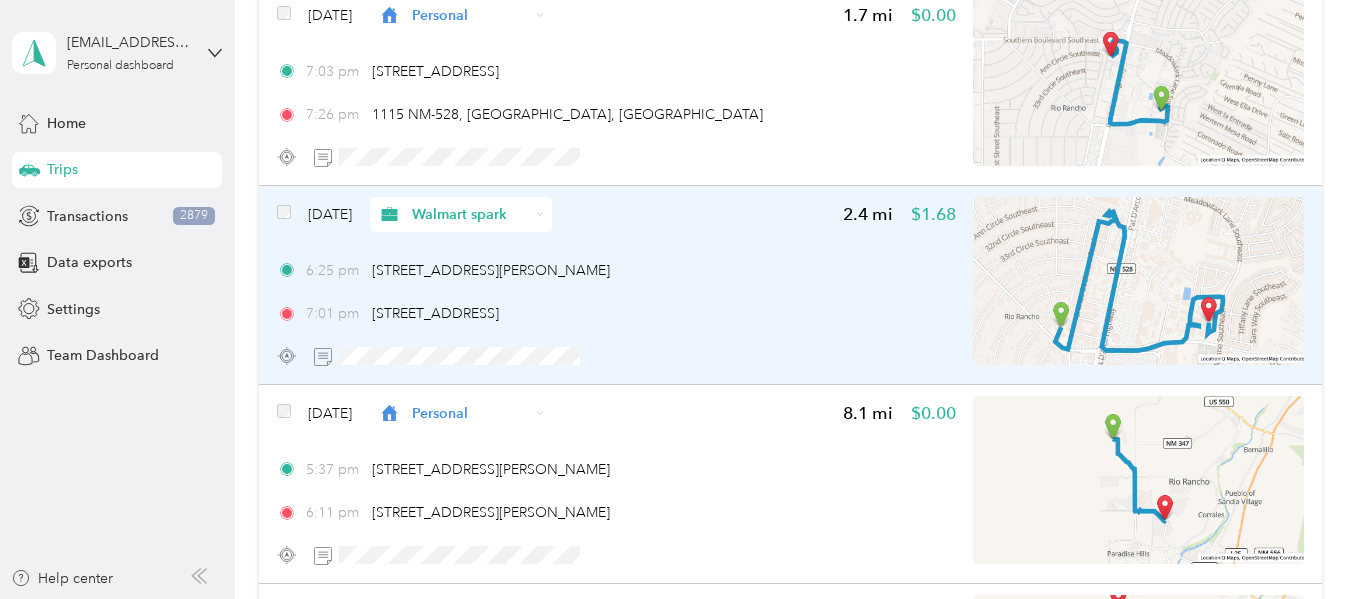 click on "Walmart spark" at bounding box center (461, 214) 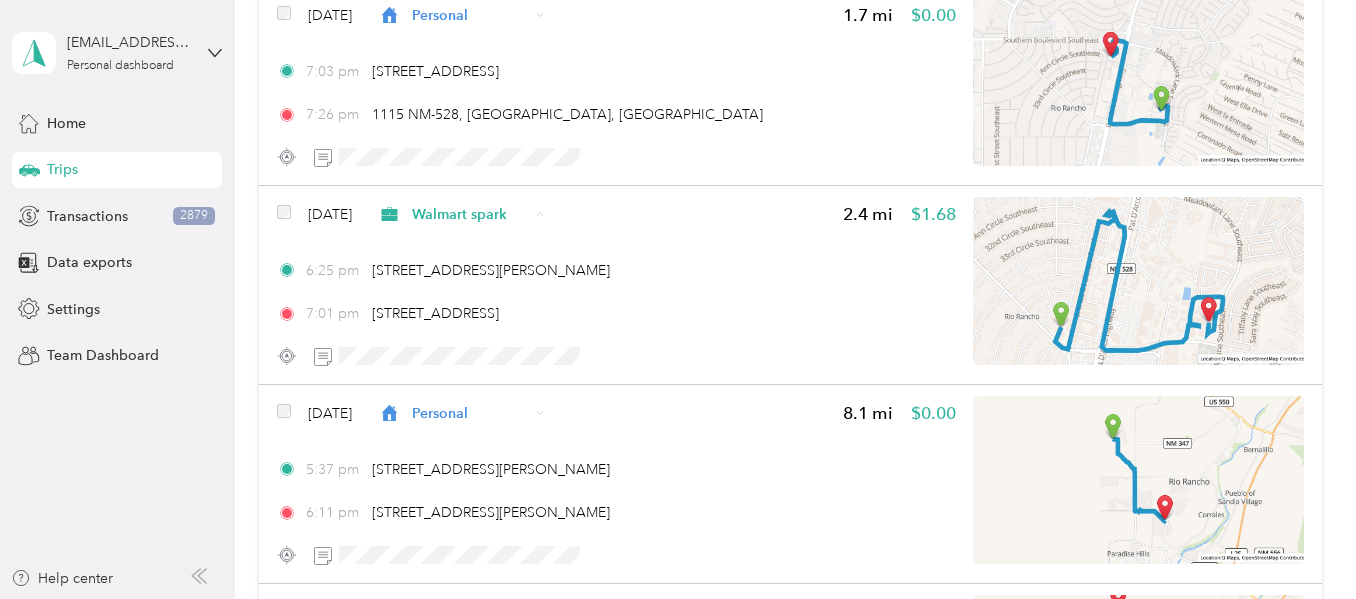 click on "Personal" at bounding box center (504, 286) 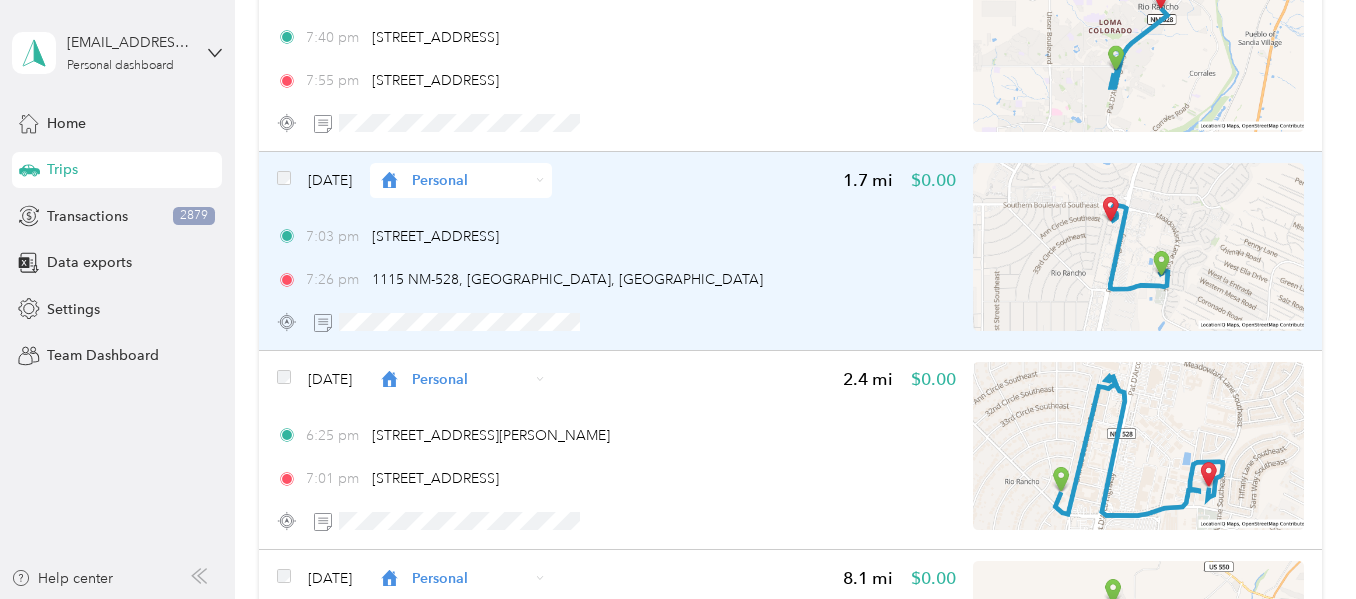 scroll, scrollTop: 11238, scrollLeft: 0, axis: vertical 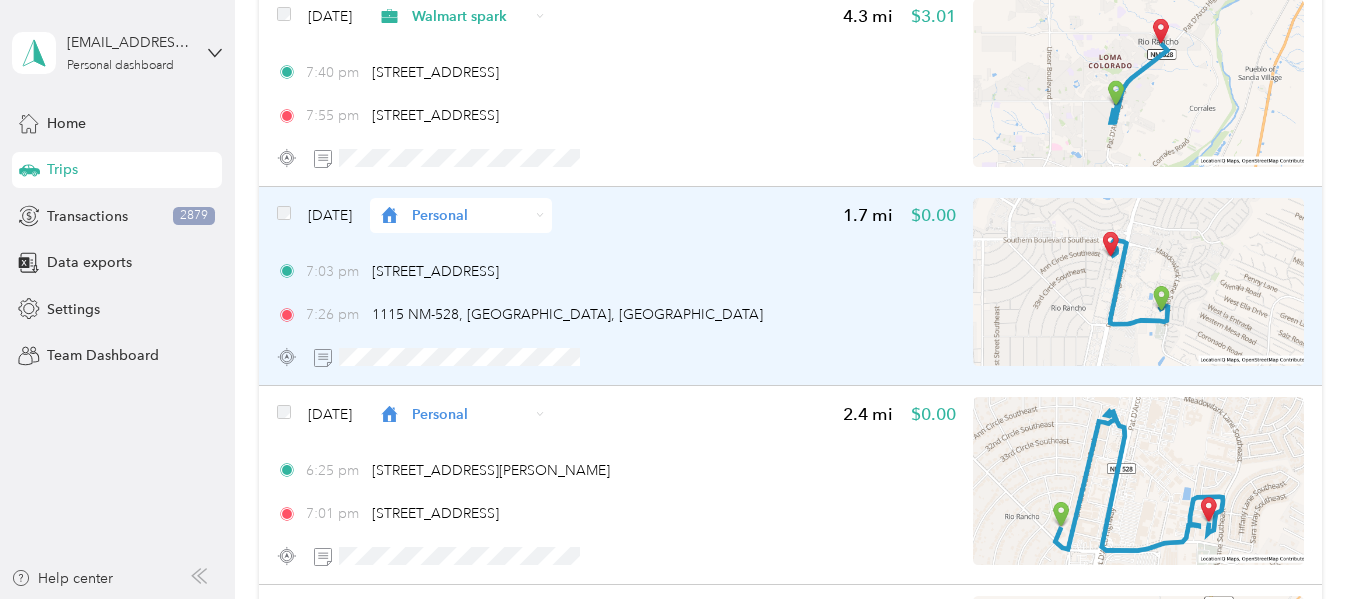 click on "Personal" at bounding box center [461, 215] 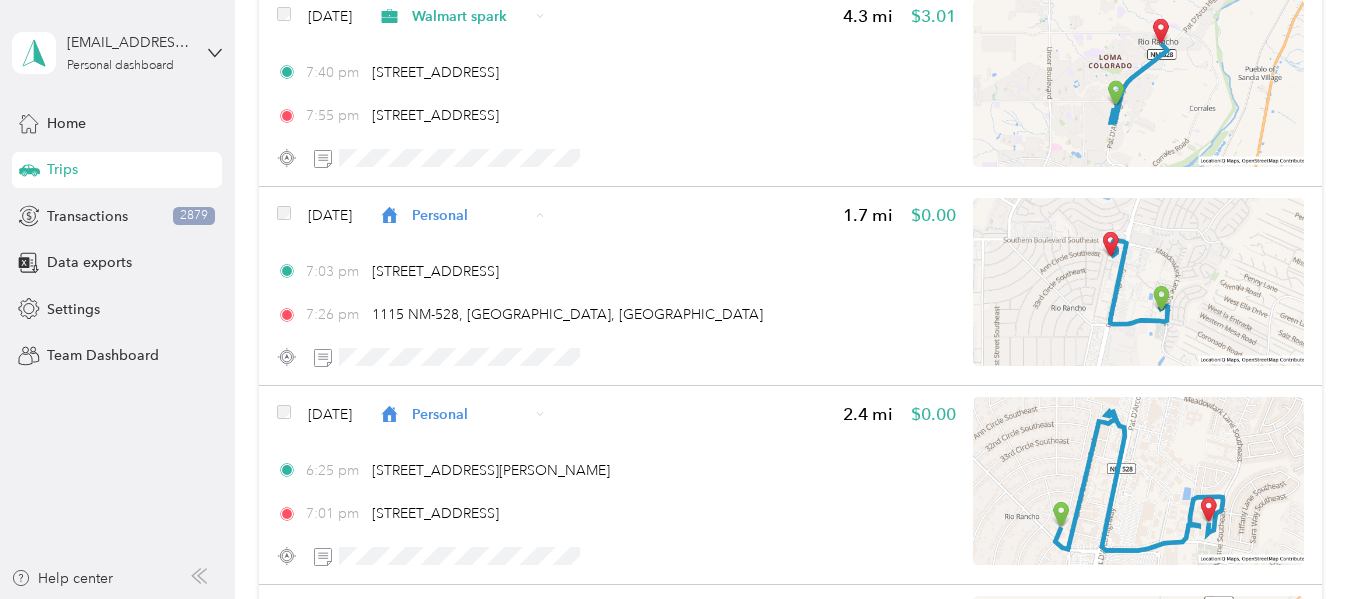 click on "Walmart spark" at bounding box center (486, 322) 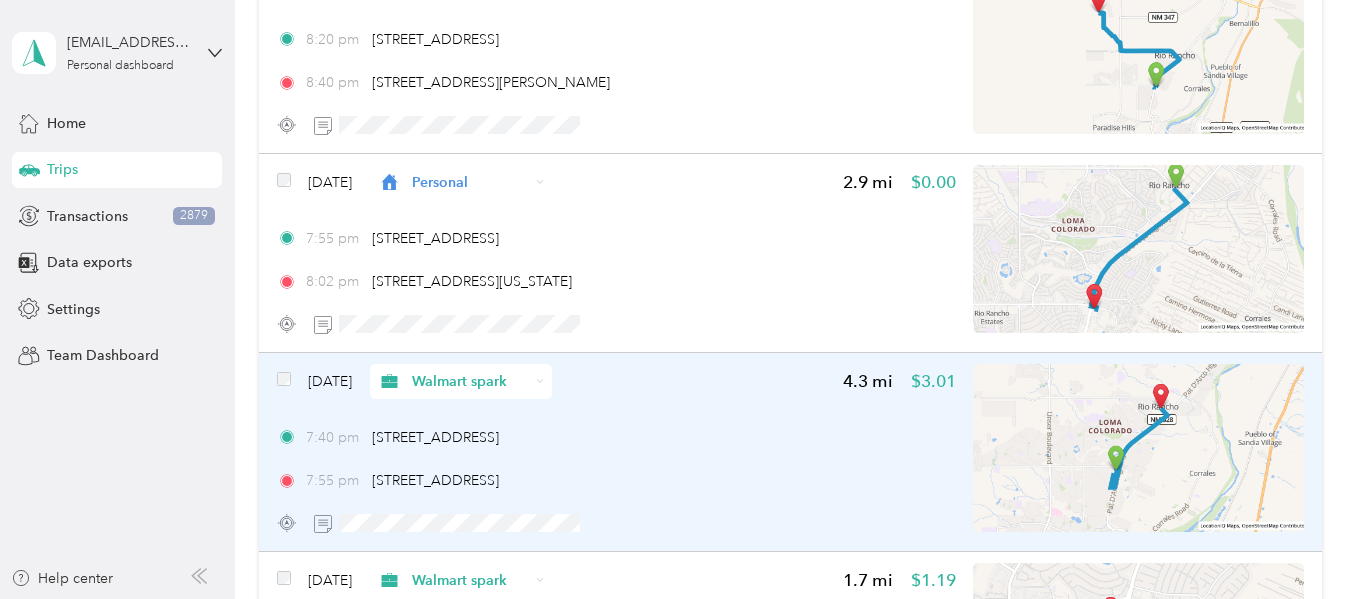 scroll, scrollTop: 10838, scrollLeft: 0, axis: vertical 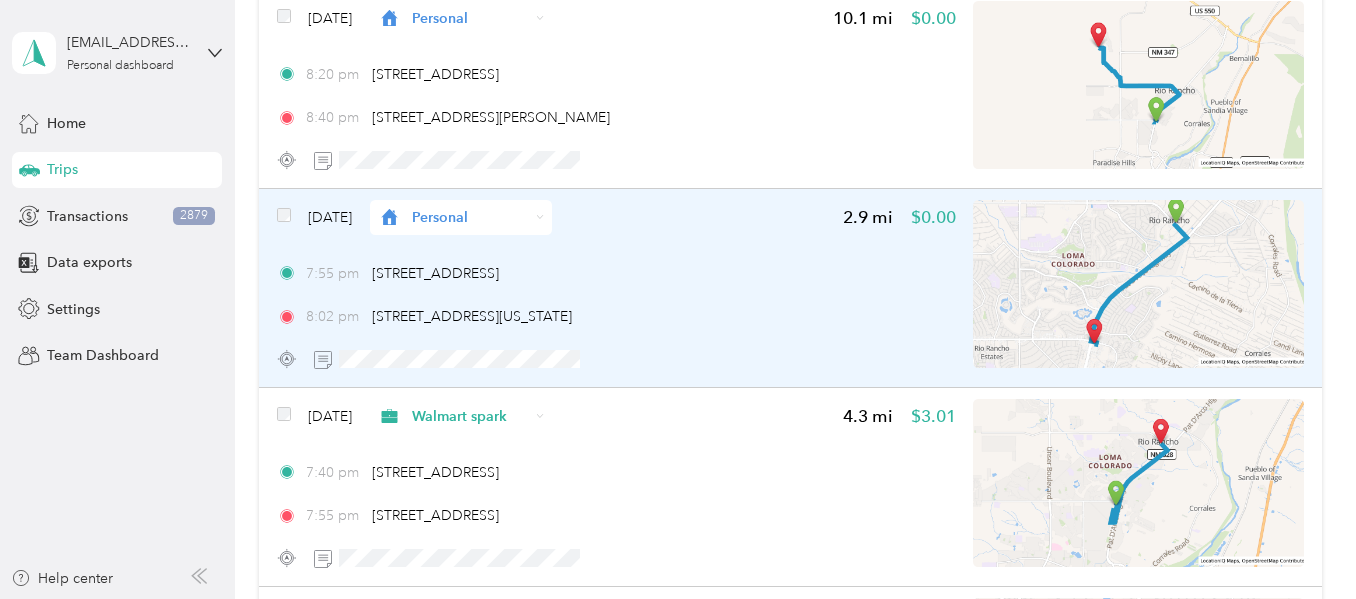 click on "Personal" at bounding box center (470, 217) 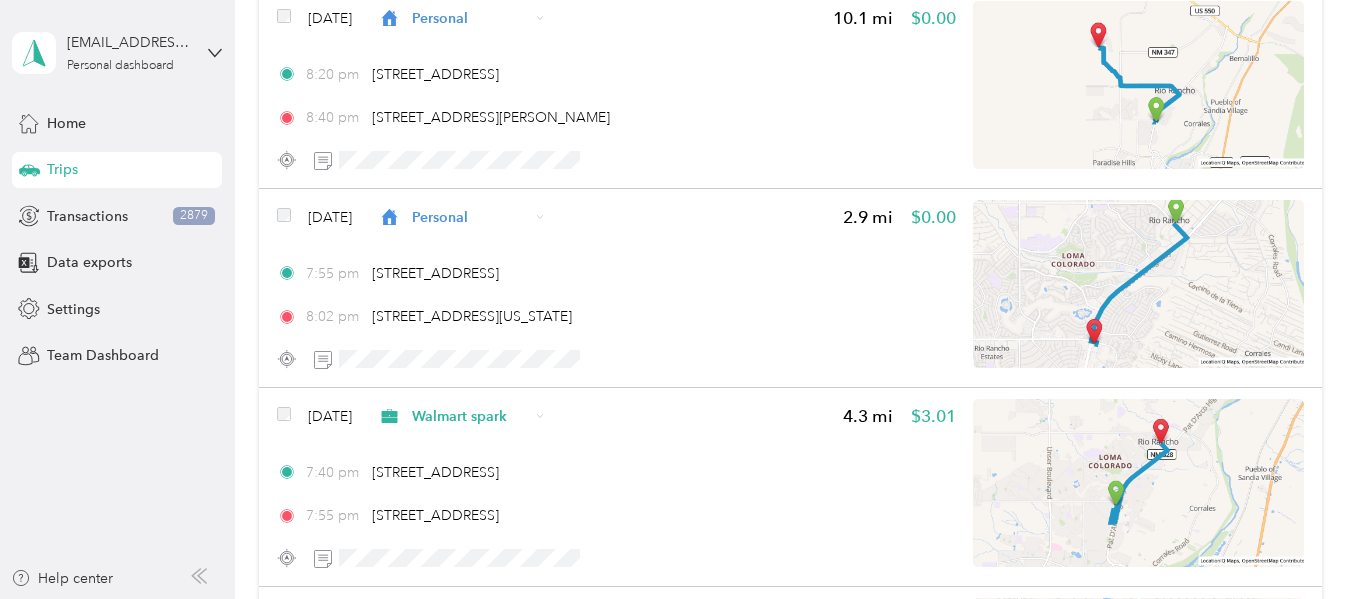 click on "Walmart spark" at bounding box center [503, 319] 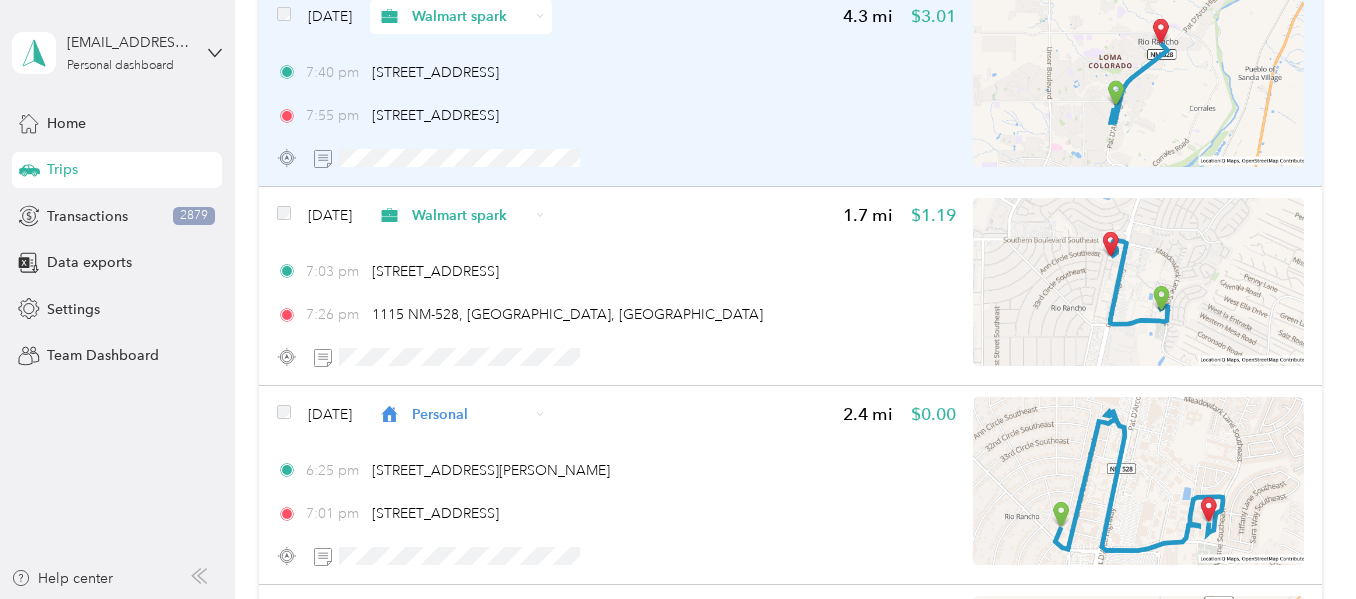 scroll, scrollTop: 11438, scrollLeft: 0, axis: vertical 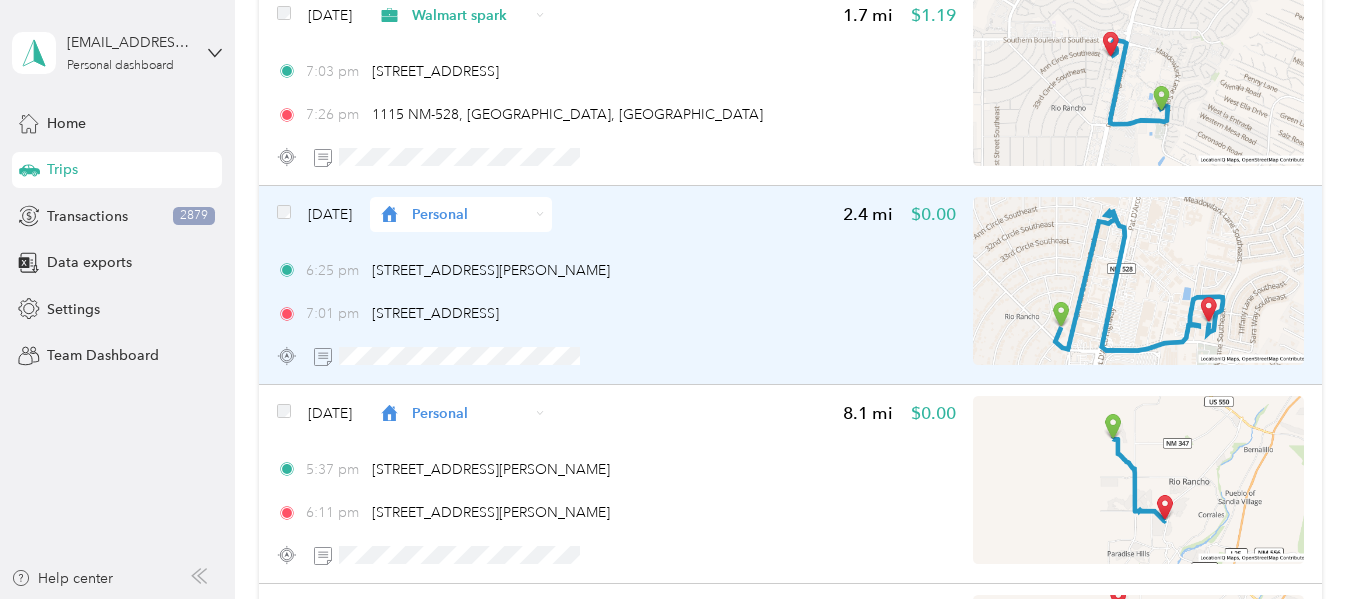 click on "Personal" at bounding box center (470, 214) 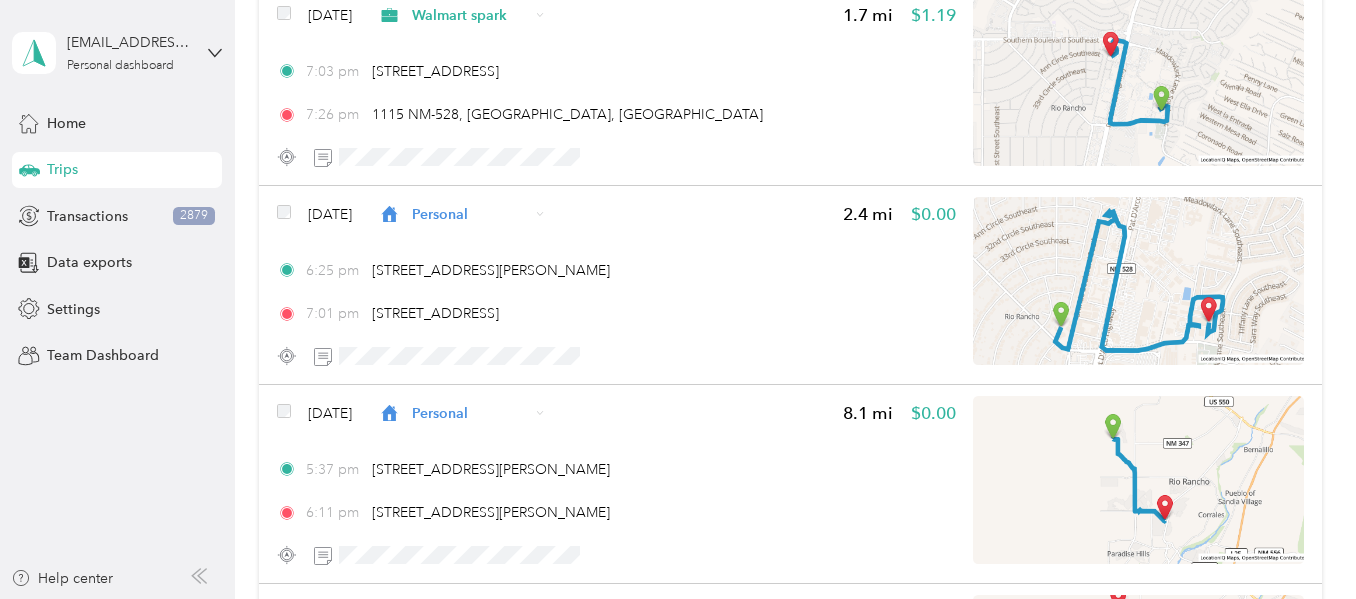 click on "Walmart spark" at bounding box center (503, 314) 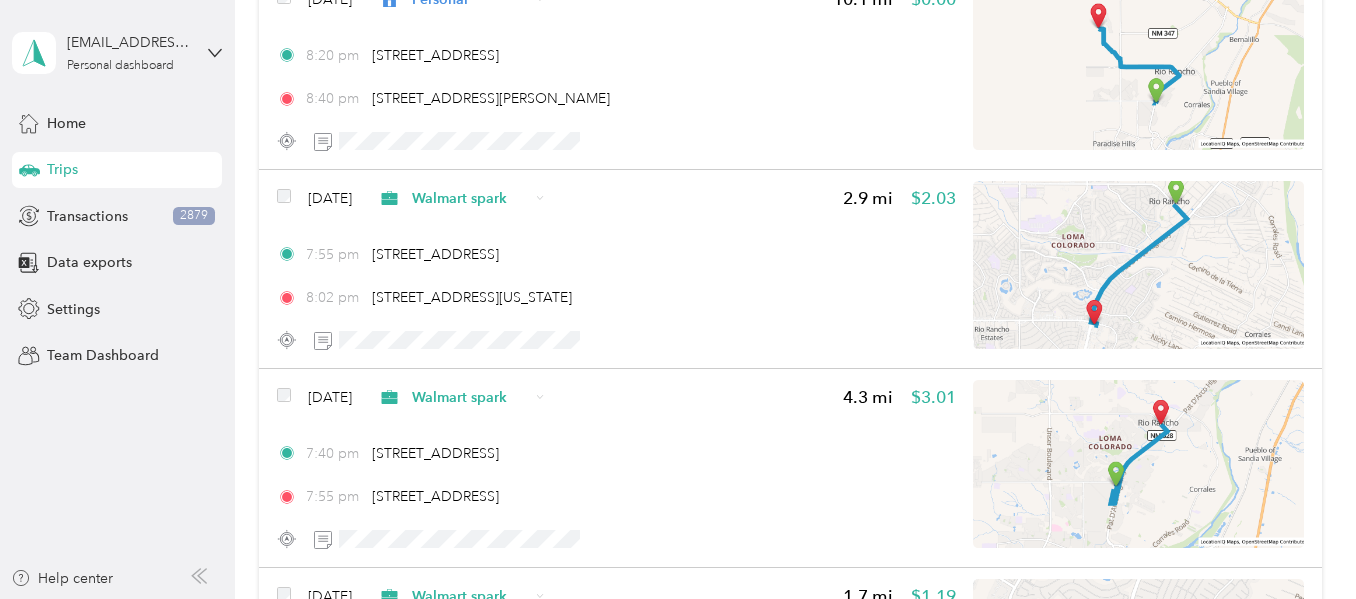 scroll, scrollTop: 10838, scrollLeft: 0, axis: vertical 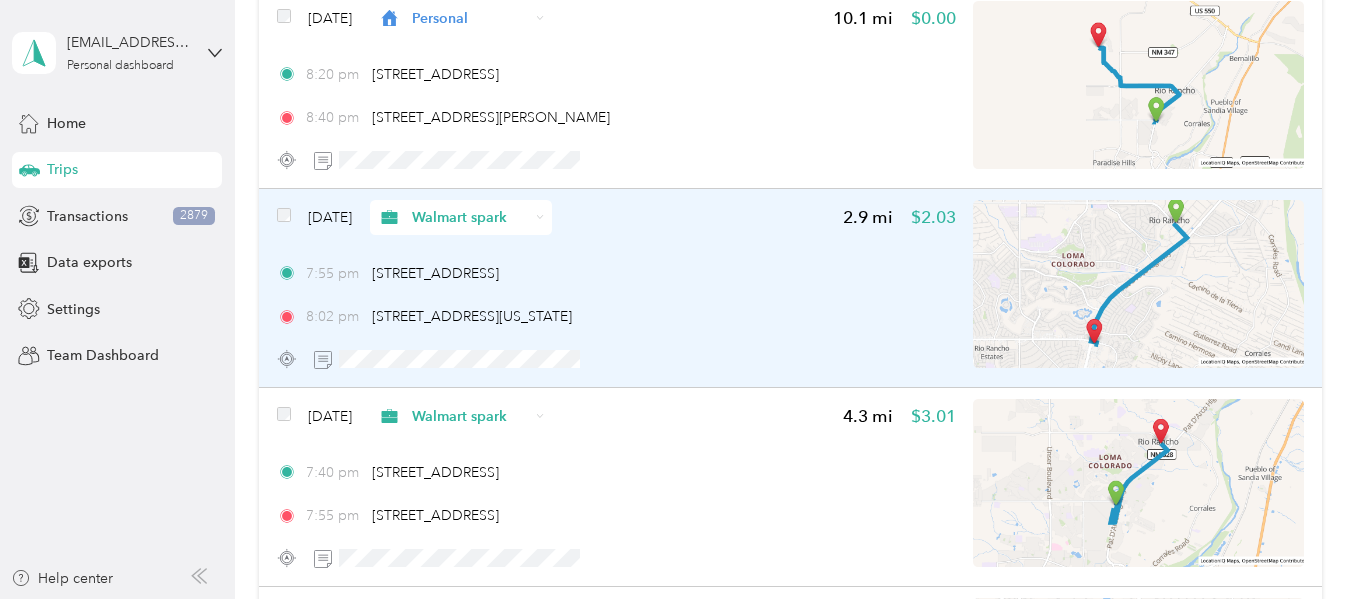 click on "Walmart spark" at bounding box center (470, 217) 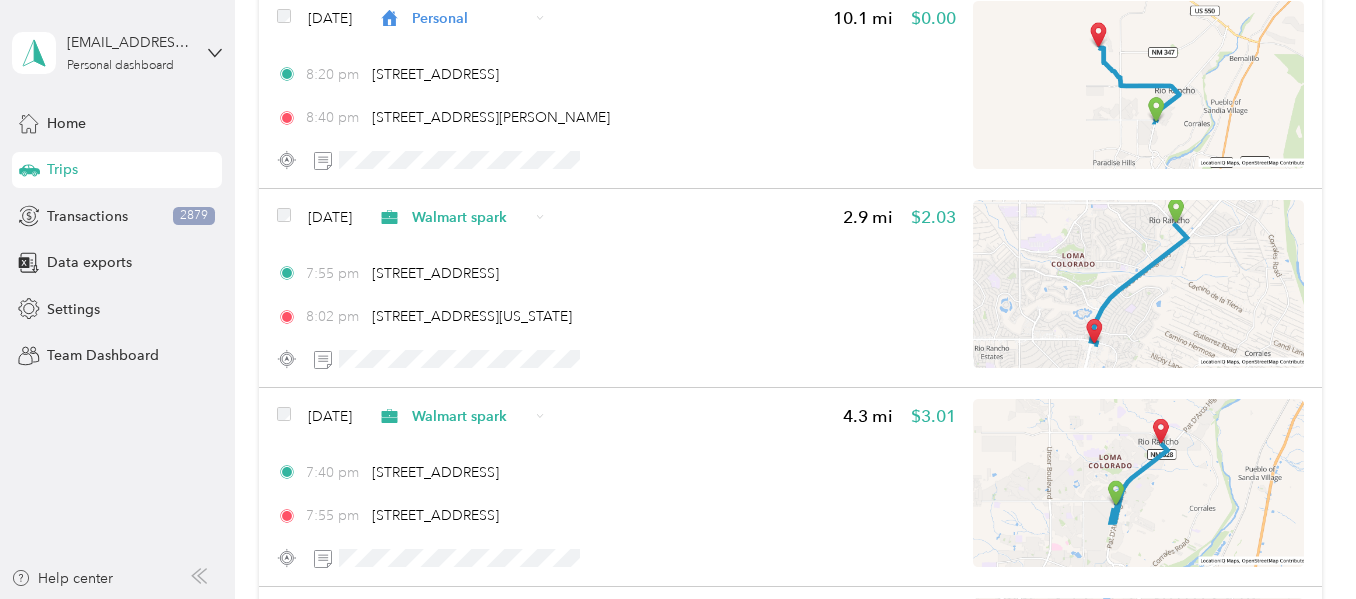 click on "Personal" at bounding box center [504, 288] 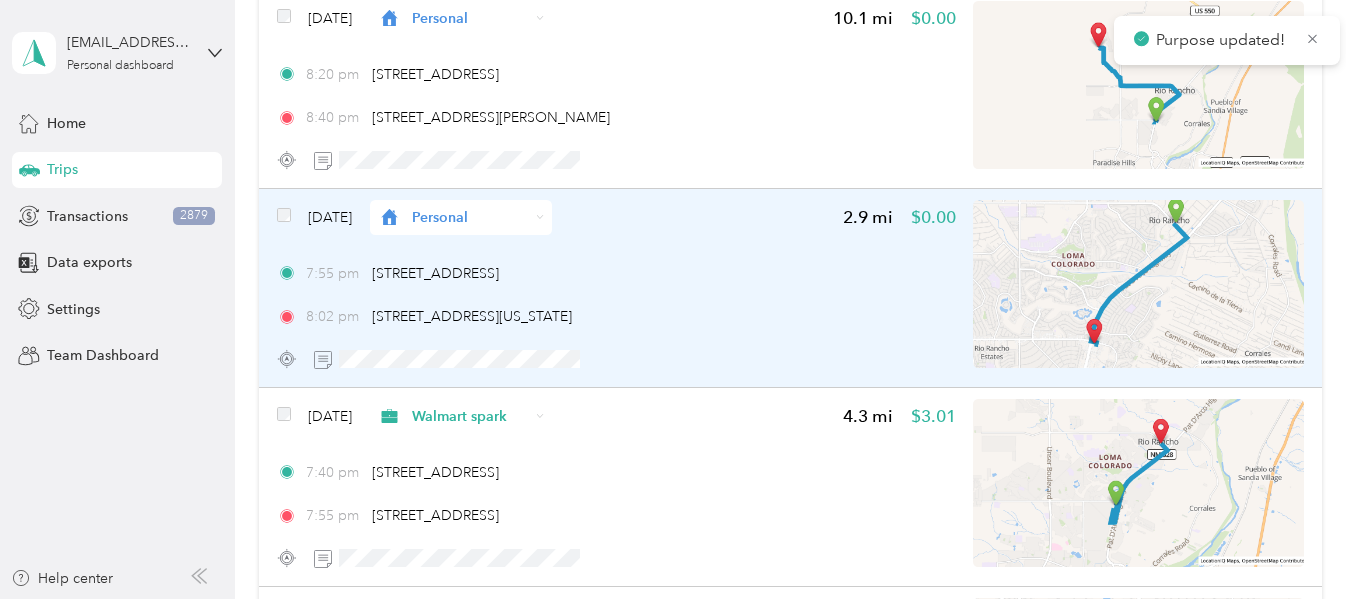 scroll, scrollTop: 10738, scrollLeft: 0, axis: vertical 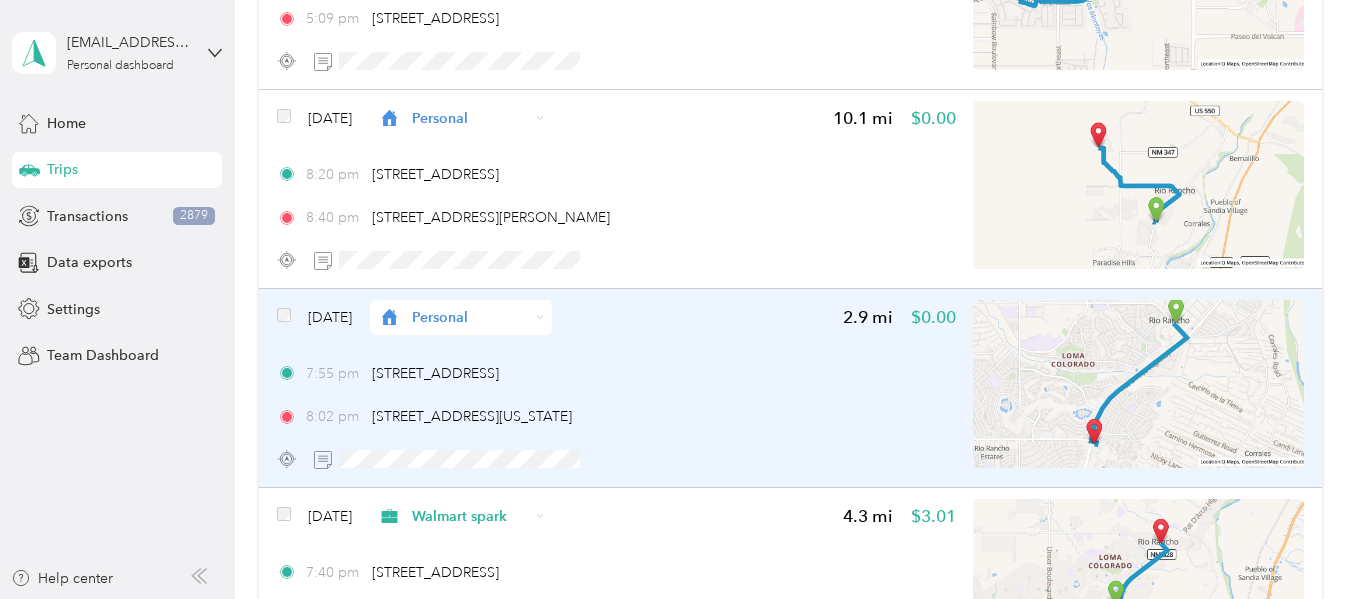 click on "[DATE] Personal 2.9   mi $0.00" at bounding box center (616, 317) 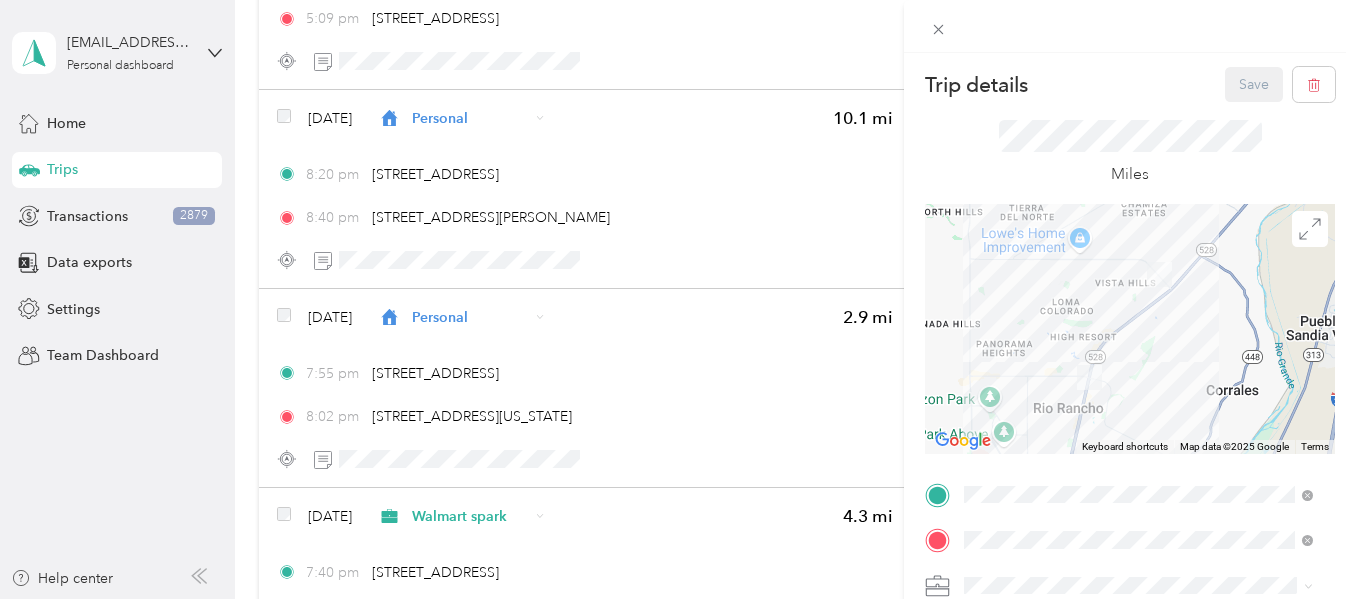click on "Trip details Save This trip cannot be edited because it is either under review, approved, or paid. Contact your Team Manager to edit it. Miles To navigate the map with touch gestures double-tap and hold your finger on the map, then drag the map. ← Move left → Move right ↑ Move up ↓ Move down + Zoom in - Zoom out Home Jump left by 75% End Jump right by 75% Page Up Jump up by 75% Page Down Jump down by 75% Keyboard shortcuts Map Data Map data ©2025 Google Map data ©2025 Google 2 km  Click to toggle between metric and imperial units Terms Report a map error TO Add photo" at bounding box center (678, 299) 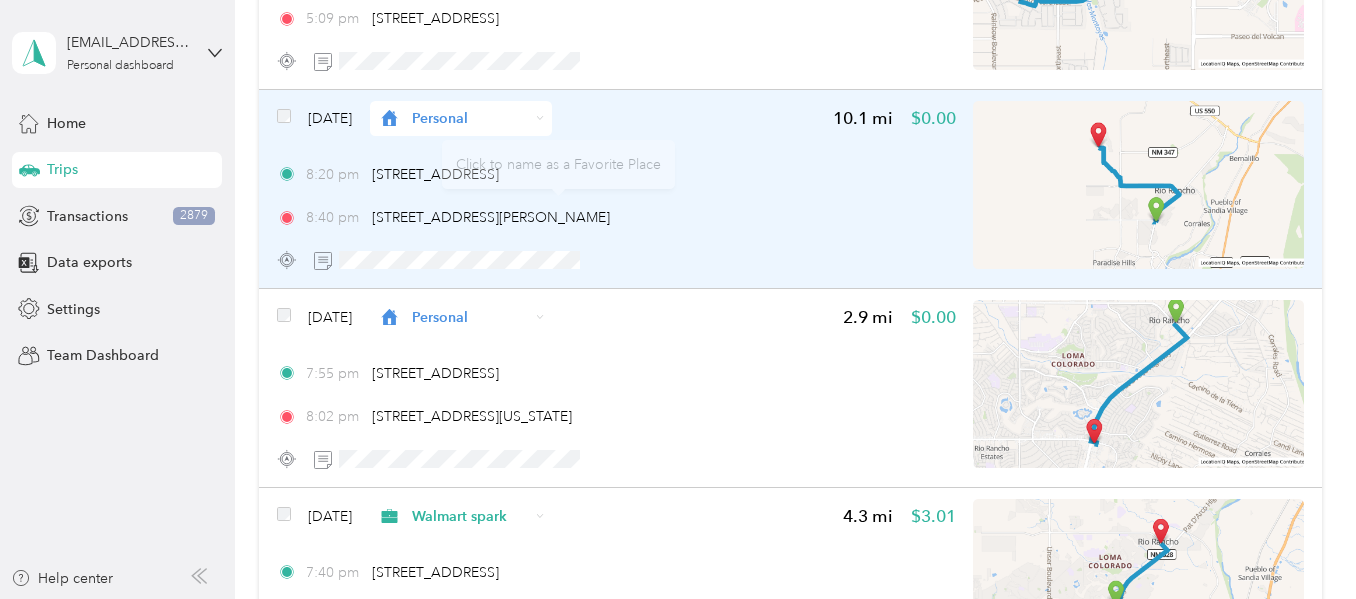 drag, startPoint x: 761, startPoint y: 224, endPoint x: 816, endPoint y: 182, distance: 69.2026 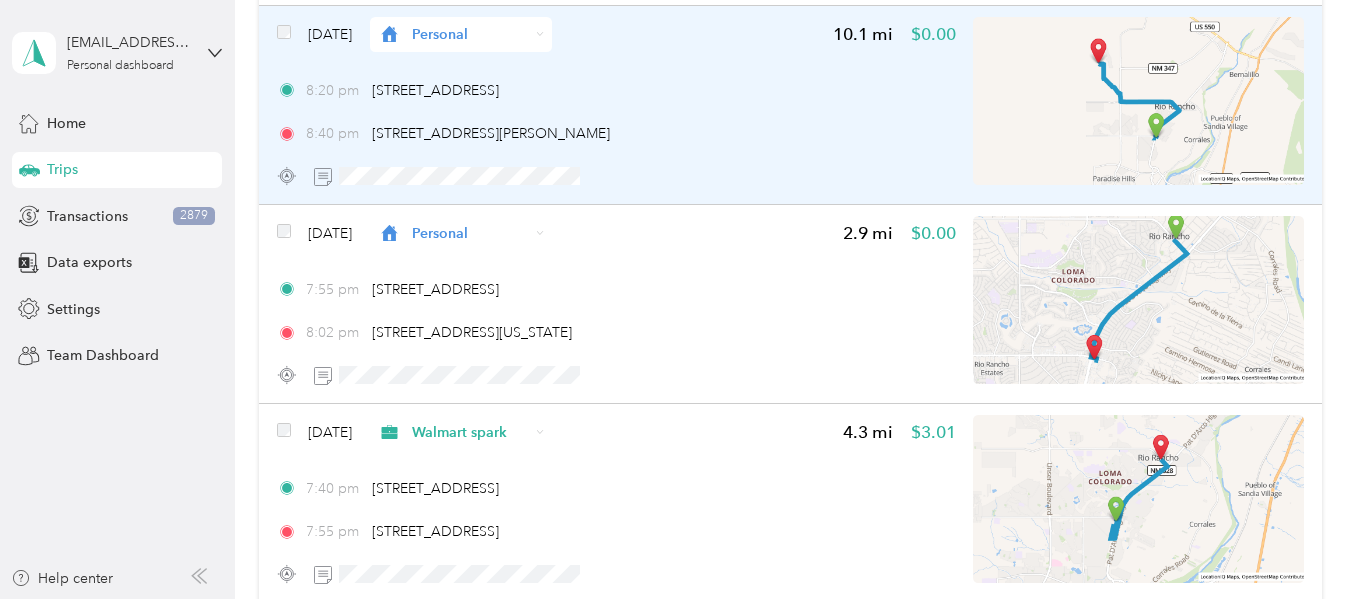 scroll, scrollTop: 10833, scrollLeft: 0, axis: vertical 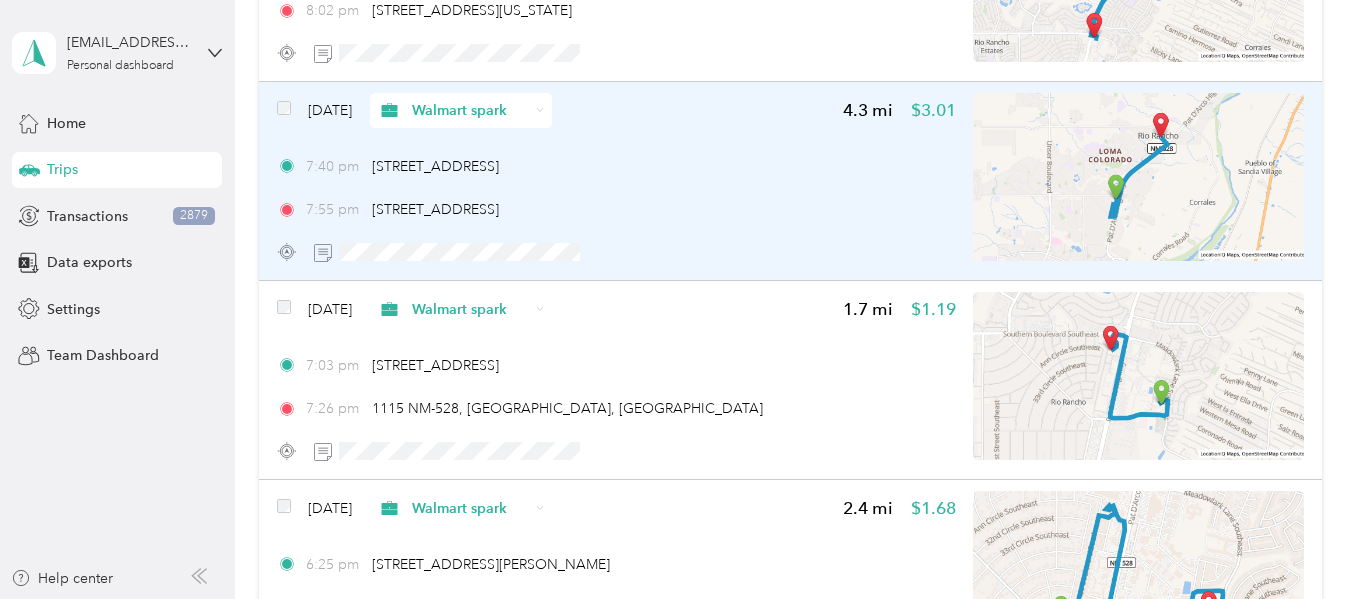 drag, startPoint x: 837, startPoint y: 254, endPoint x: 847, endPoint y: 277, distance: 25.079872 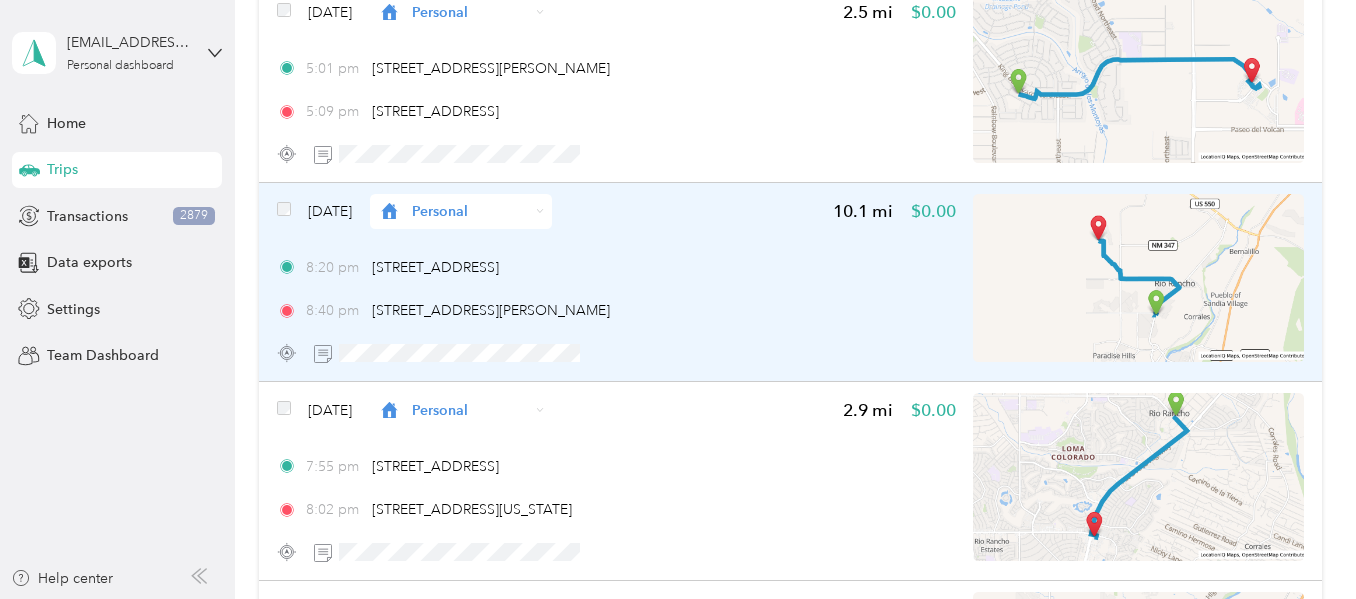 scroll, scrollTop: 11245, scrollLeft: 0, axis: vertical 